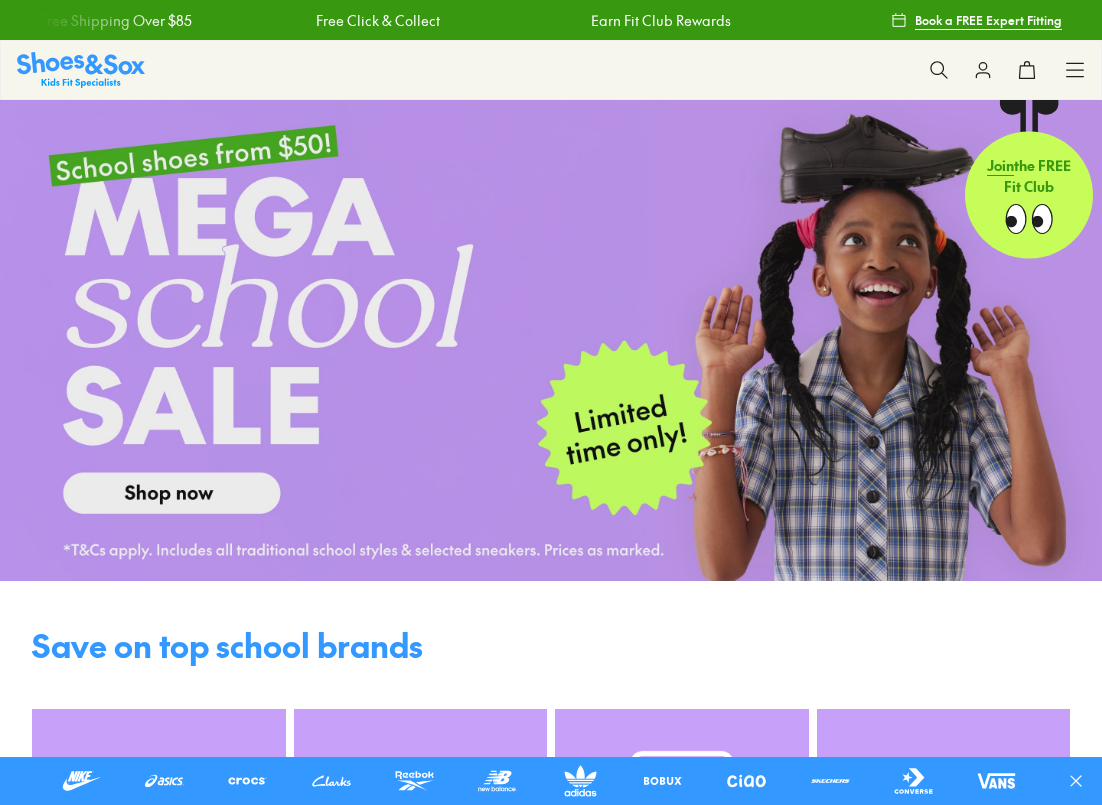 scroll, scrollTop: 0, scrollLeft: 0, axis: both 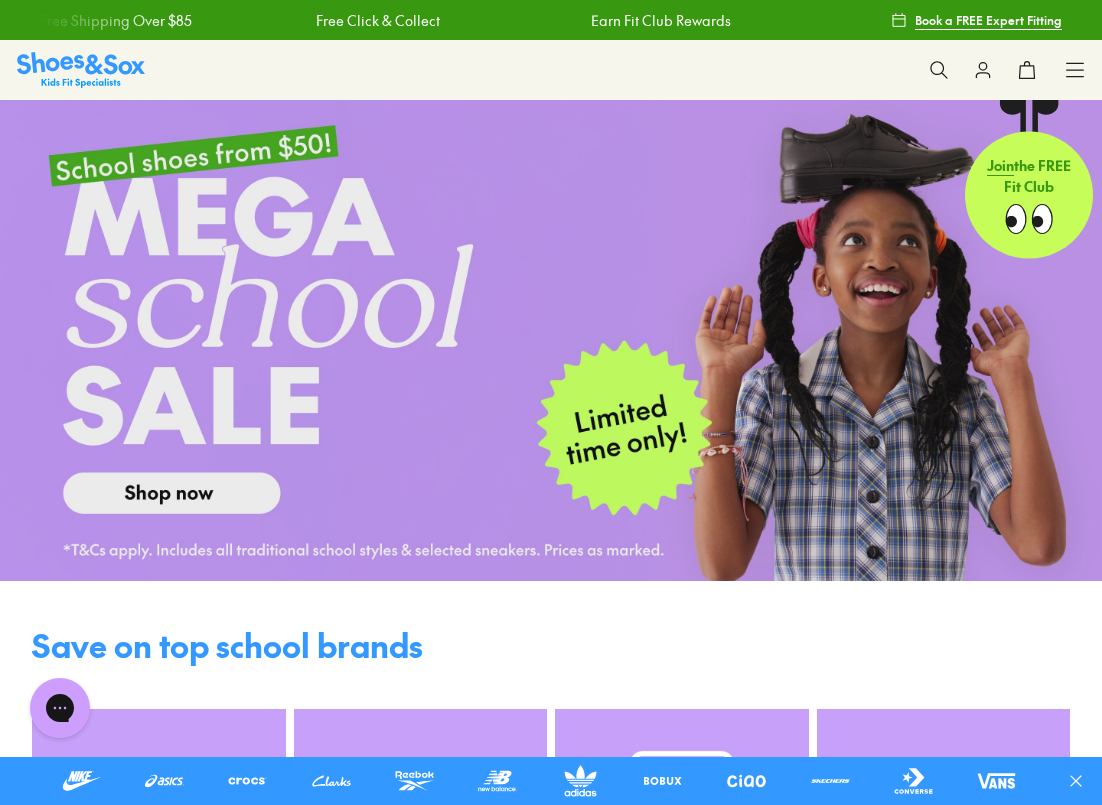 click 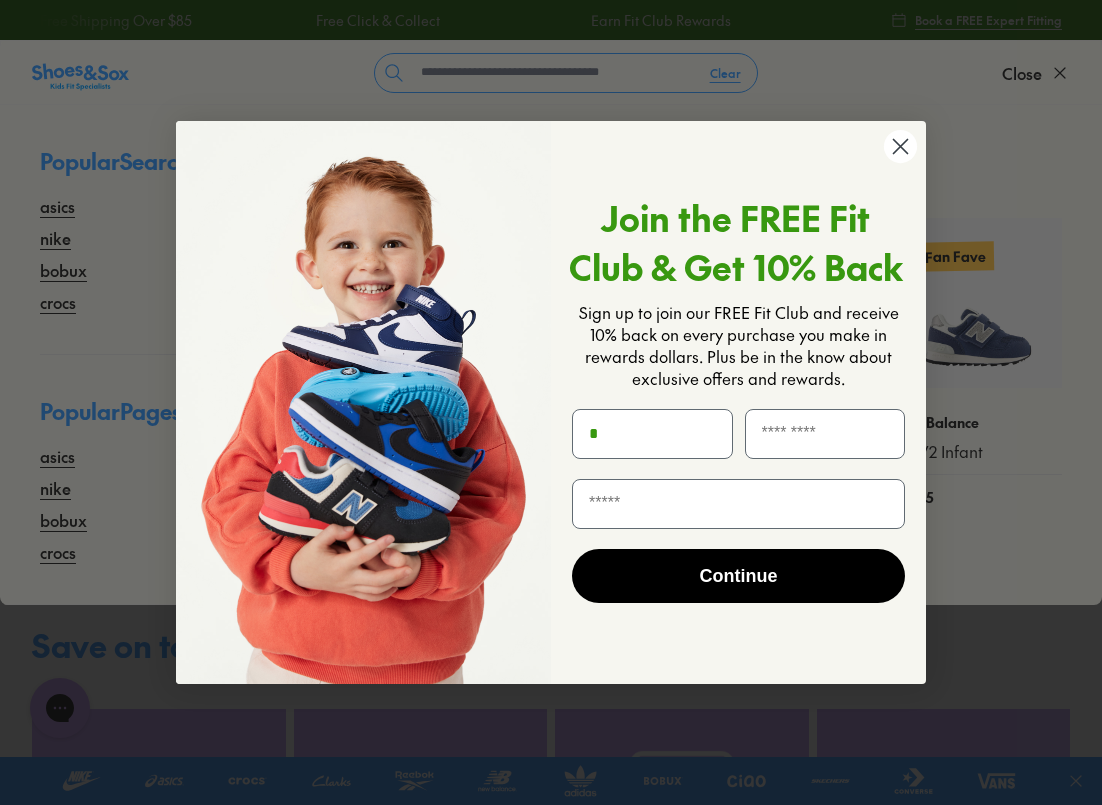 type on "*" 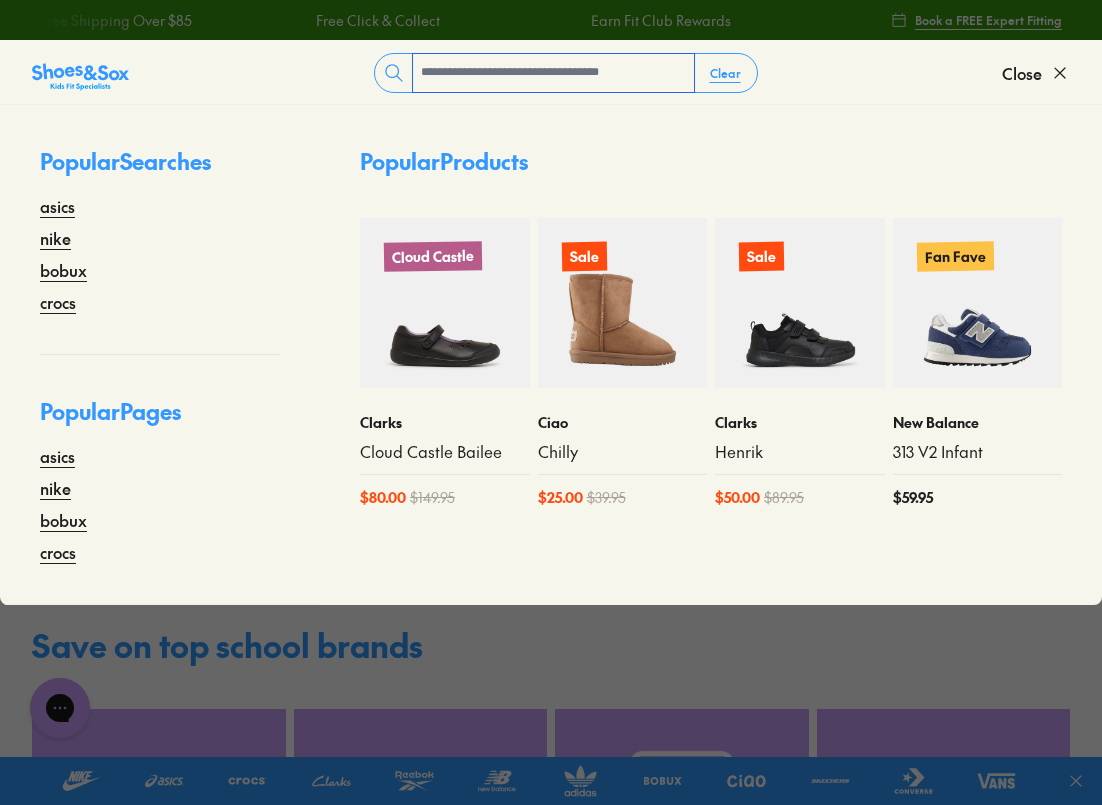click at bounding box center (553, 73) 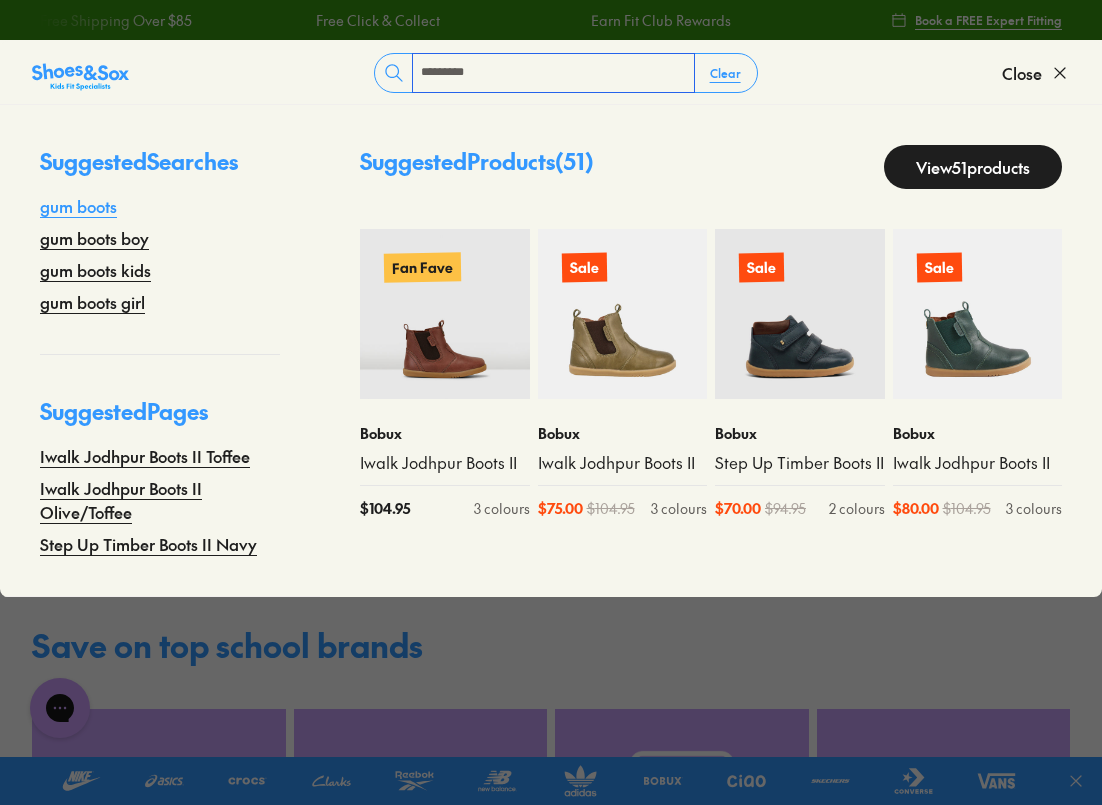 type on "*********" 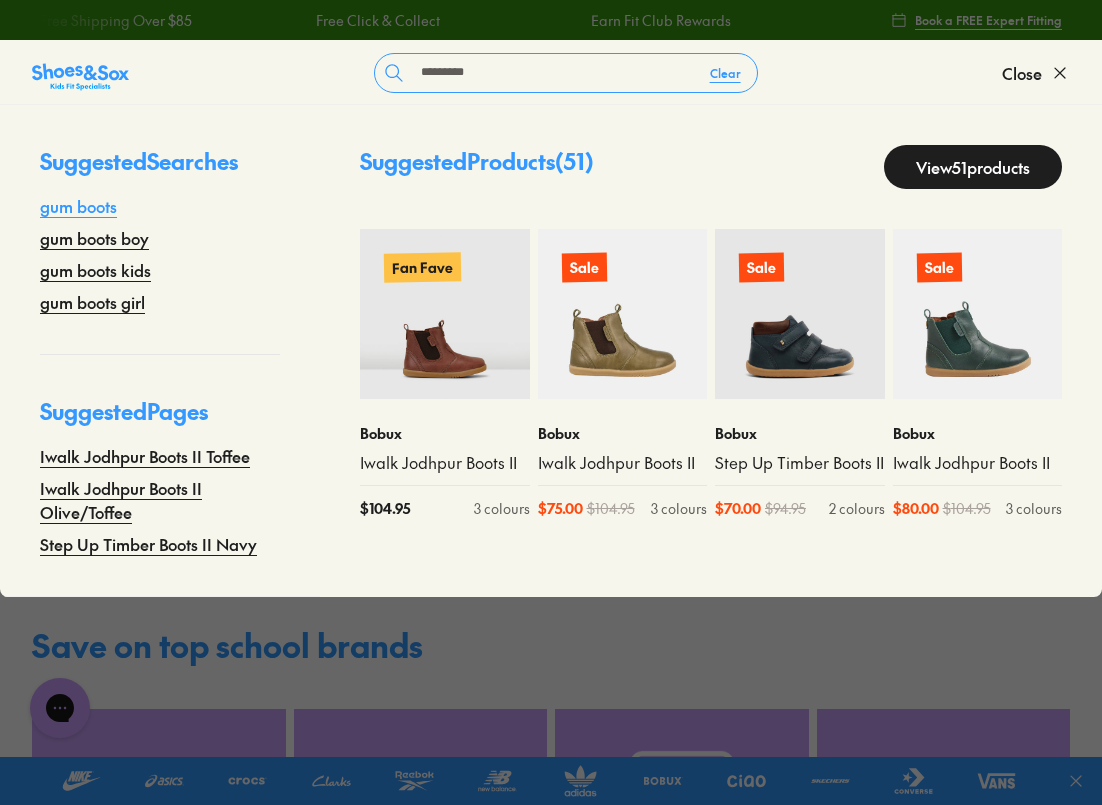 click on "gum boots" at bounding box center [78, 206] 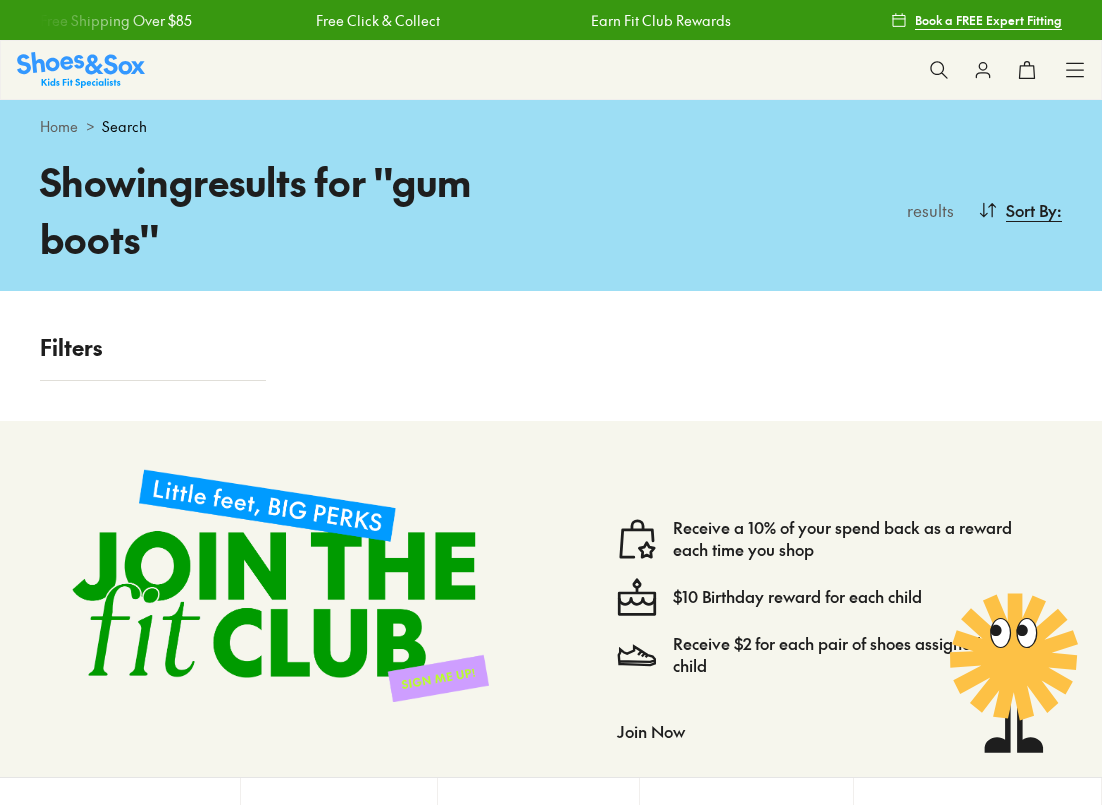 scroll, scrollTop: 0, scrollLeft: 0, axis: both 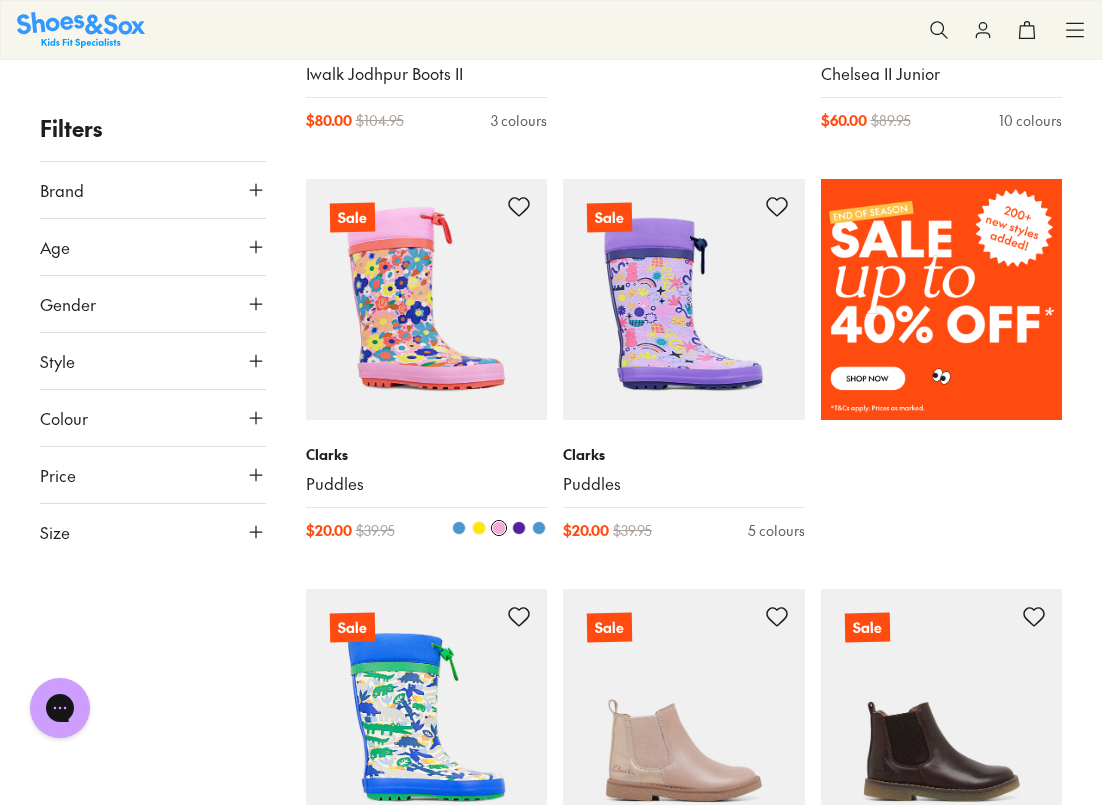 click at bounding box center [427, 300] 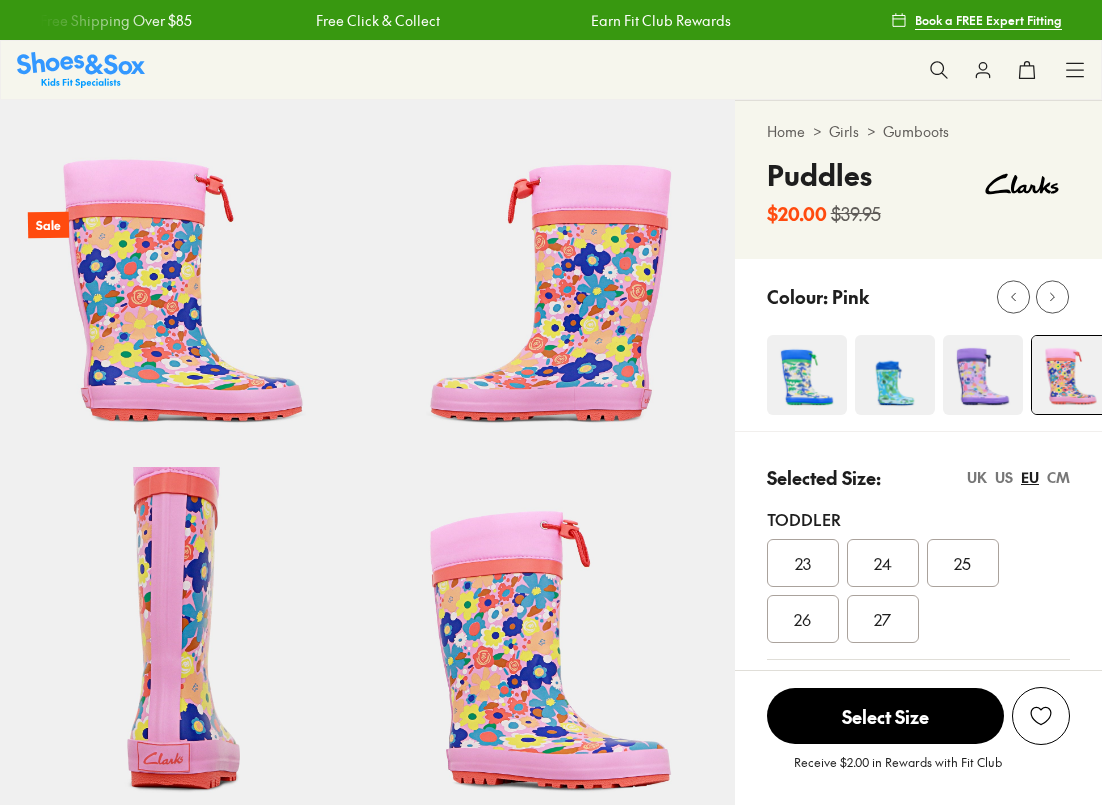 scroll, scrollTop: 0, scrollLeft: 0, axis: both 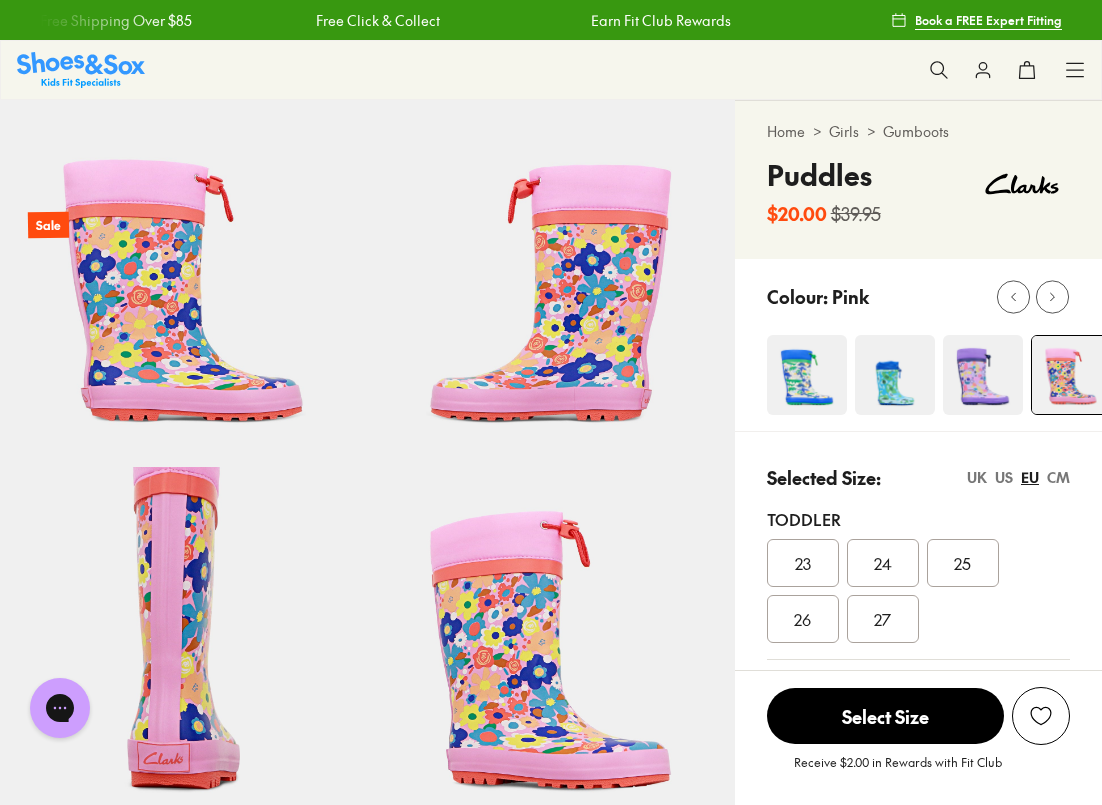 click on "UK" at bounding box center (977, 477) 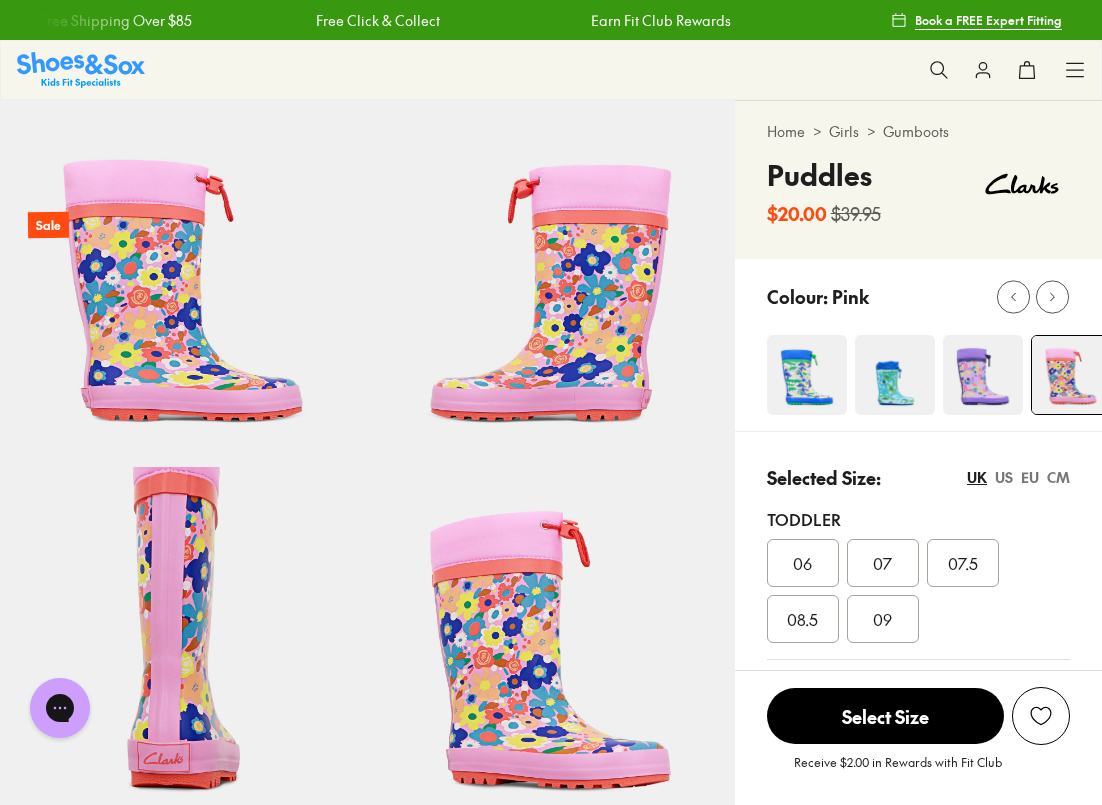click on "Gumboots" at bounding box center (916, 131) 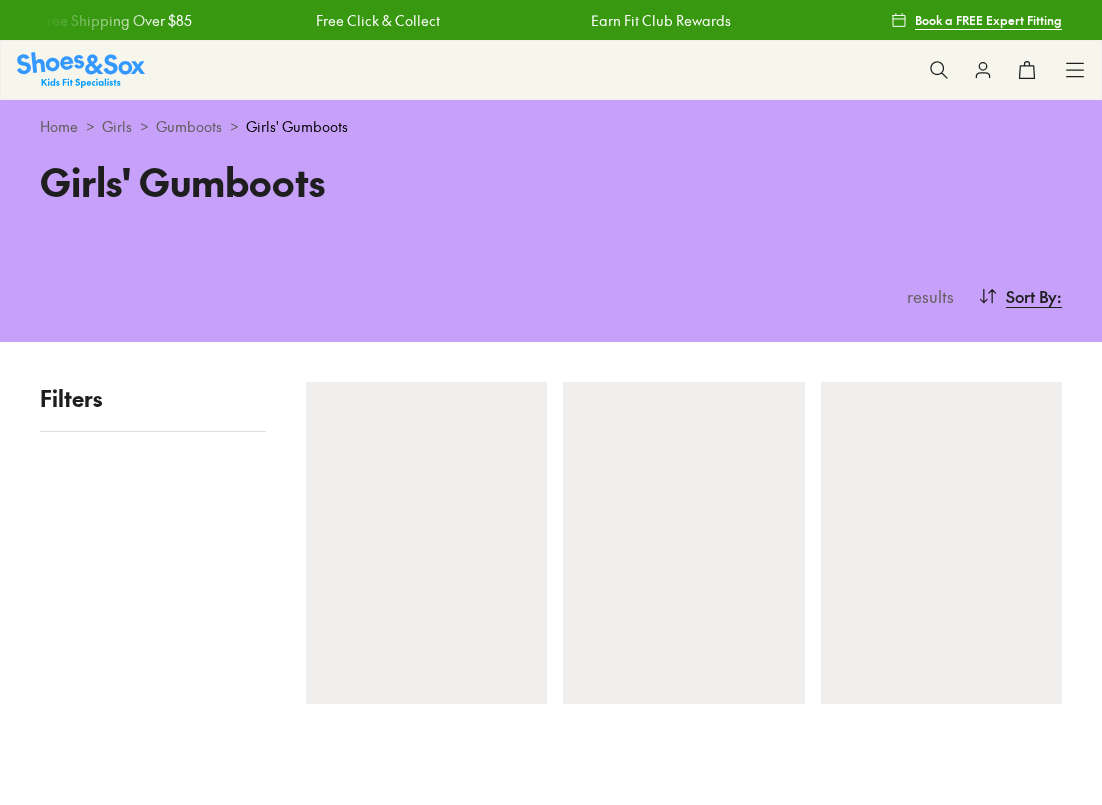 scroll, scrollTop: 0, scrollLeft: 0, axis: both 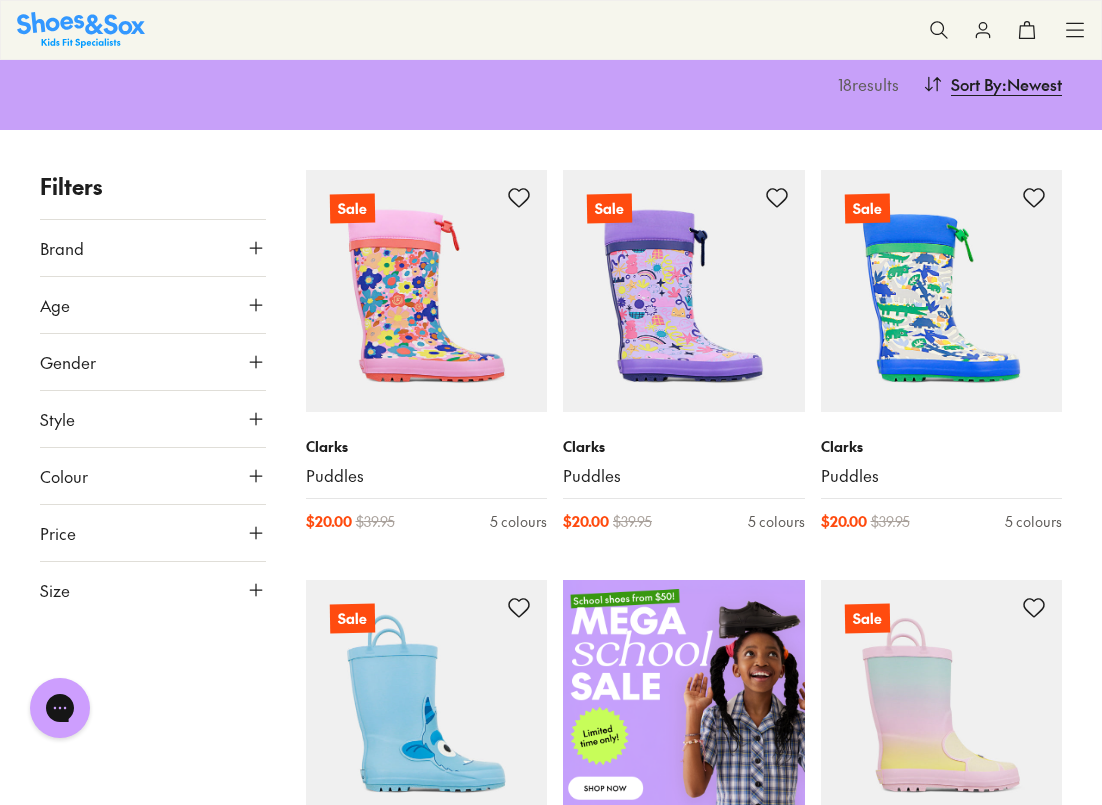 click on "Size" at bounding box center [153, 590] 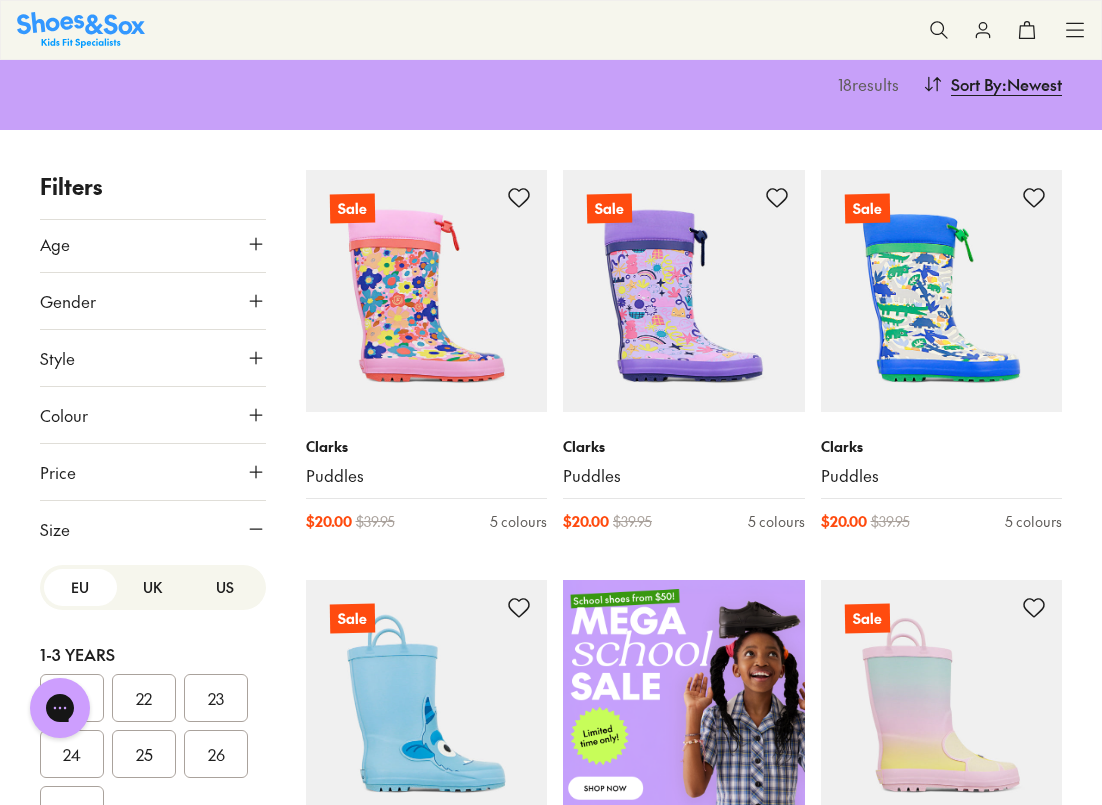 scroll, scrollTop: 139, scrollLeft: 0, axis: vertical 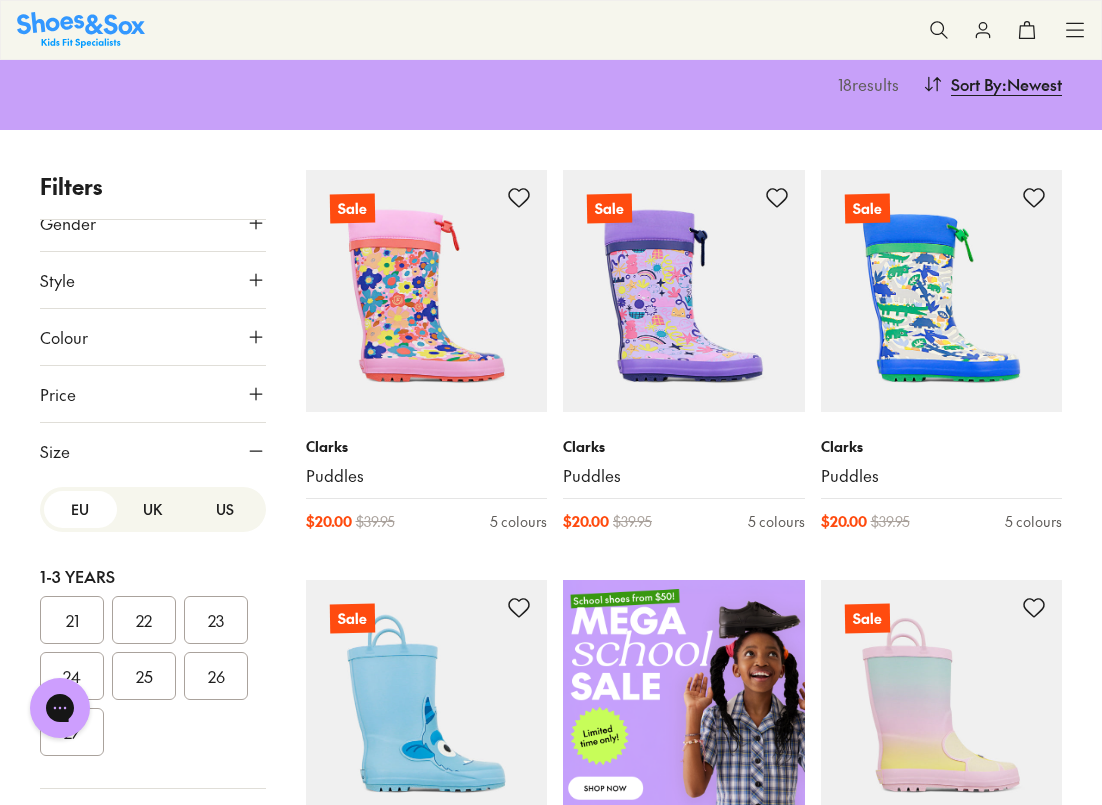 click on "UK" at bounding box center [153, 509] 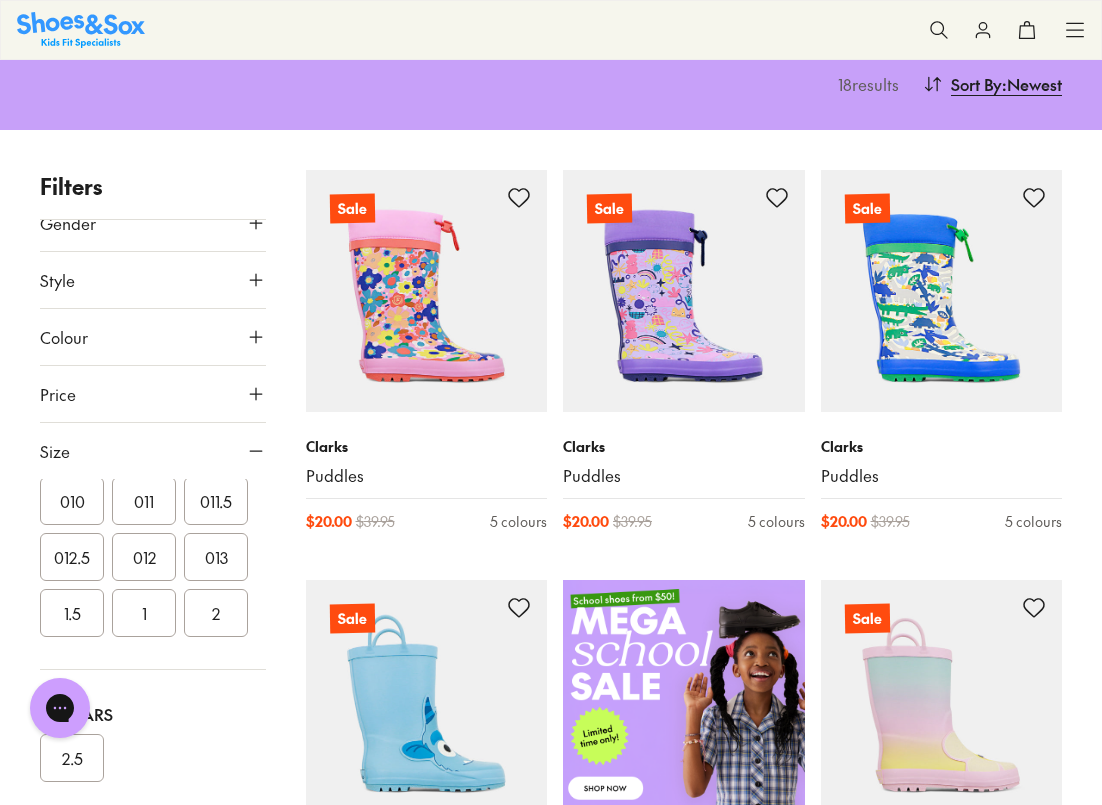 scroll, scrollTop: 544, scrollLeft: 0, axis: vertical 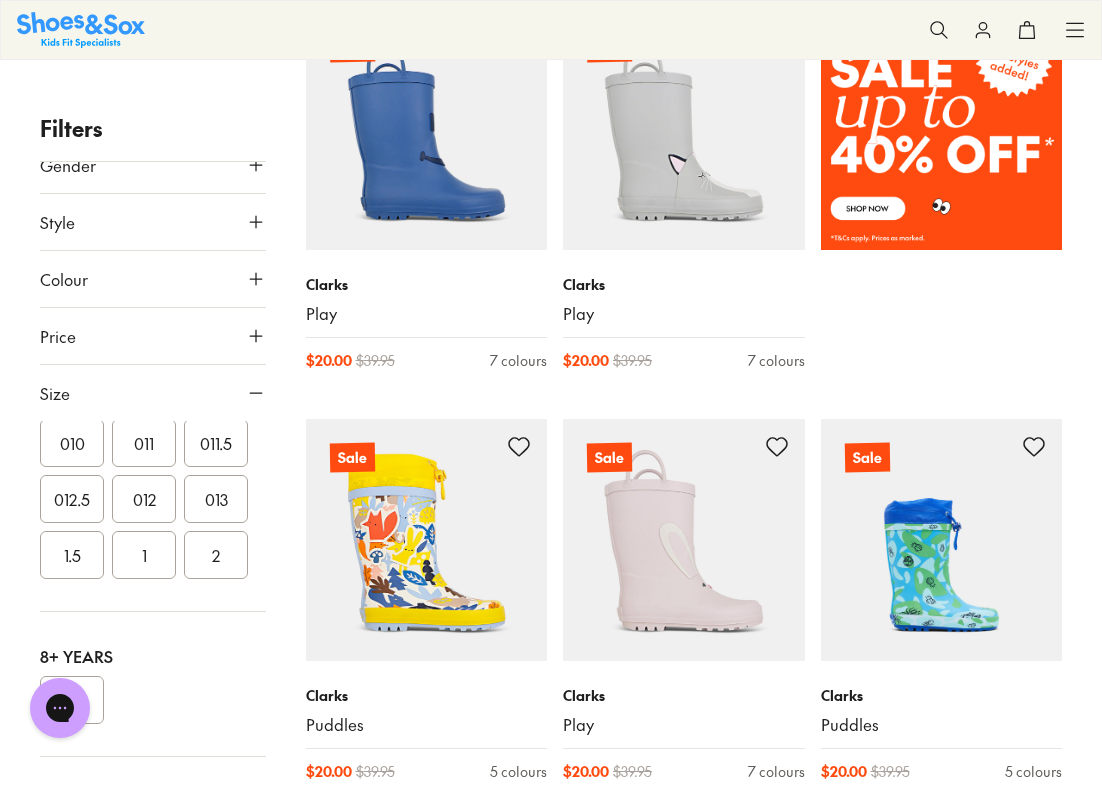click on "Chat with us" at bounding box center [60, 708] 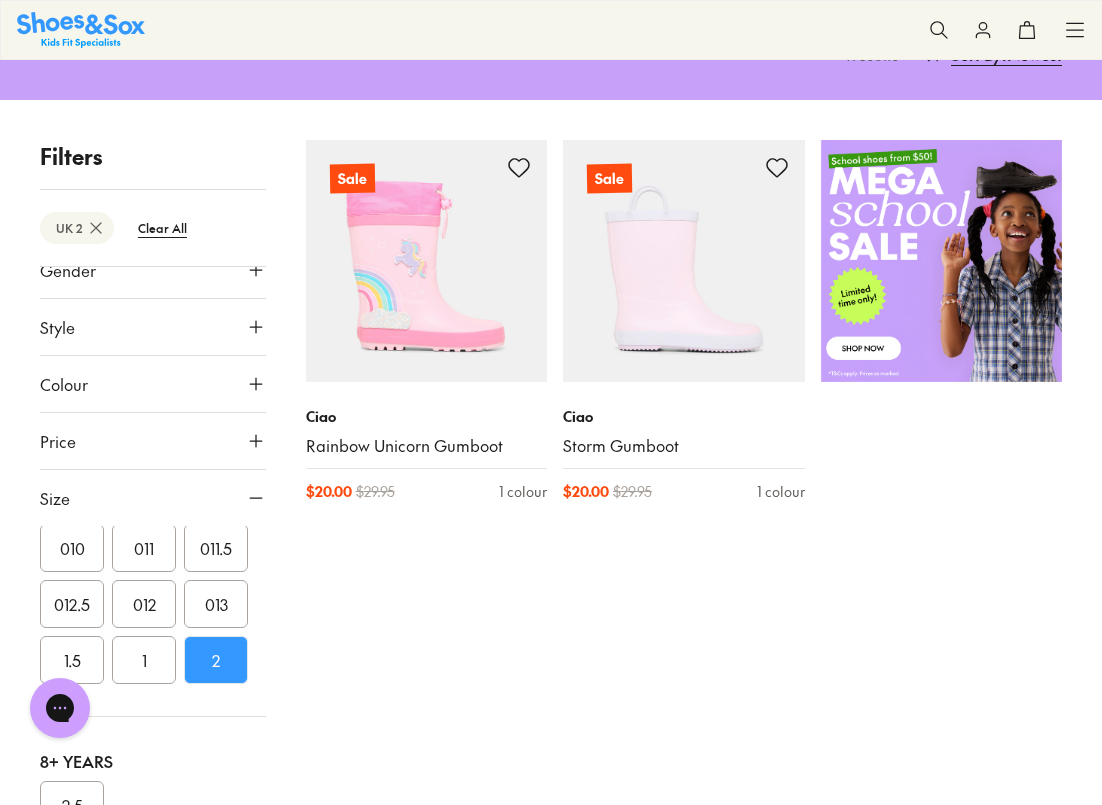 click on "1" at bounding box center (144, 660) 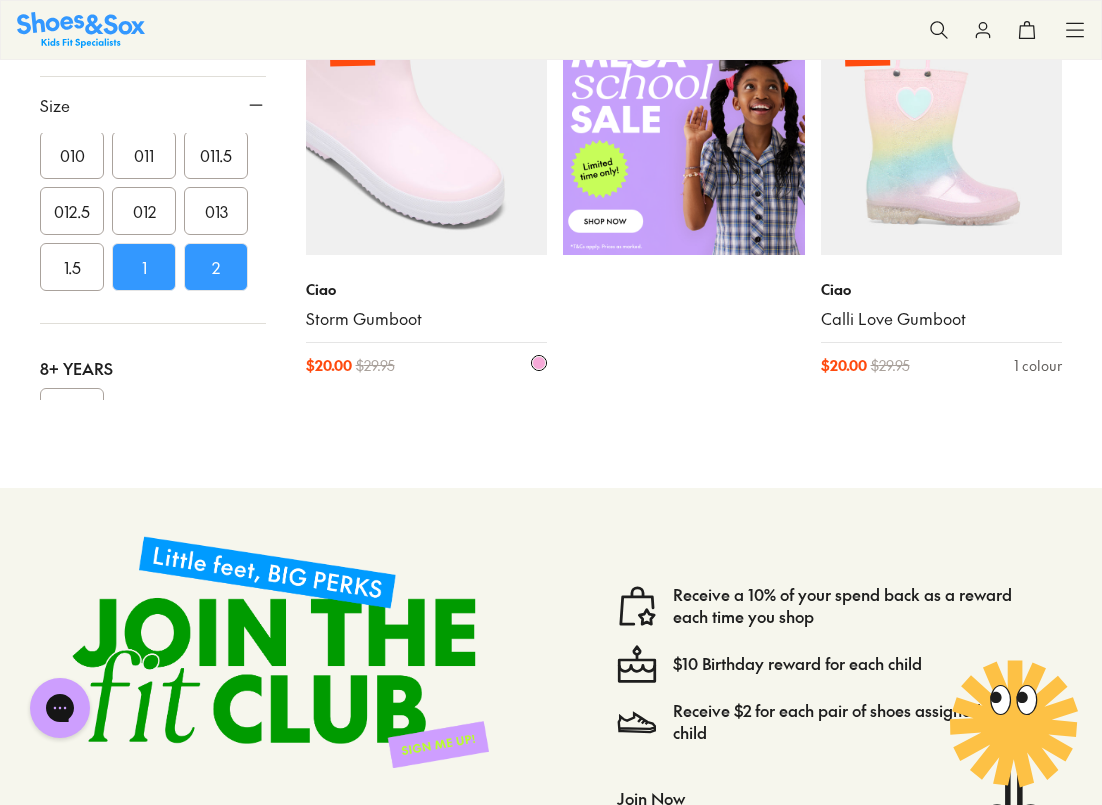 scroll, scrollTop: 781, scrollLeft: 0, axis: vertical 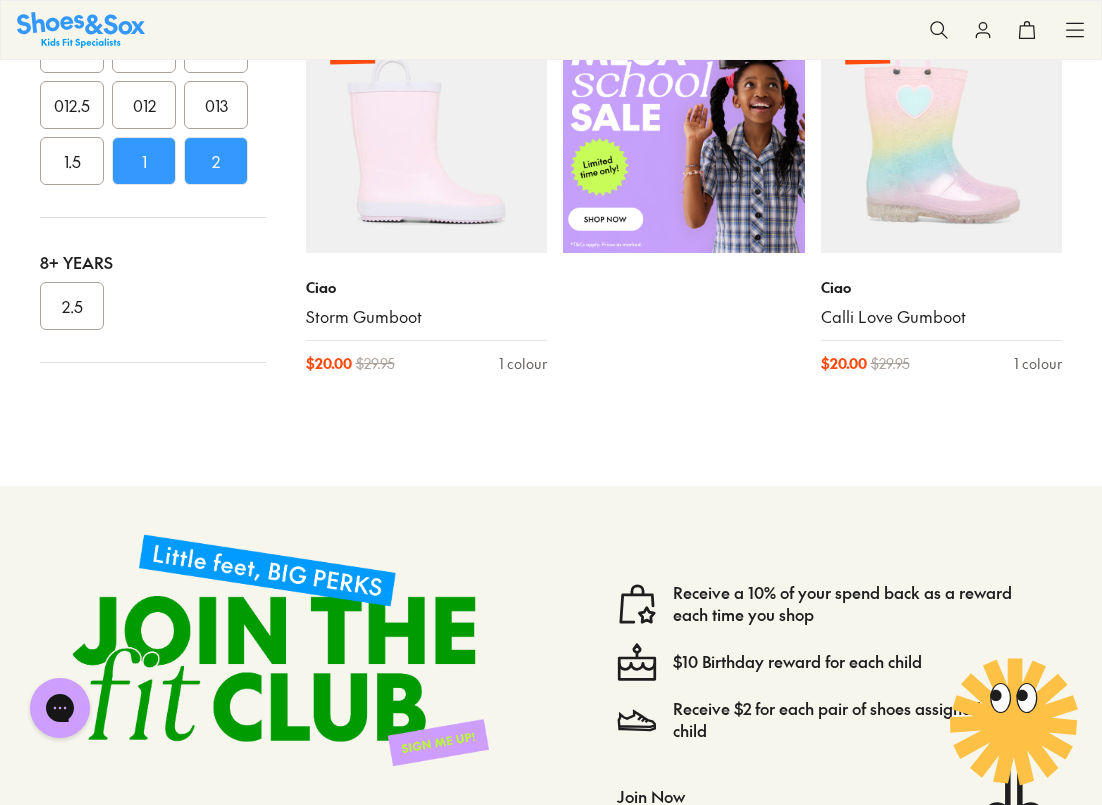 click on "2.5" at bounding box center [72, 306] 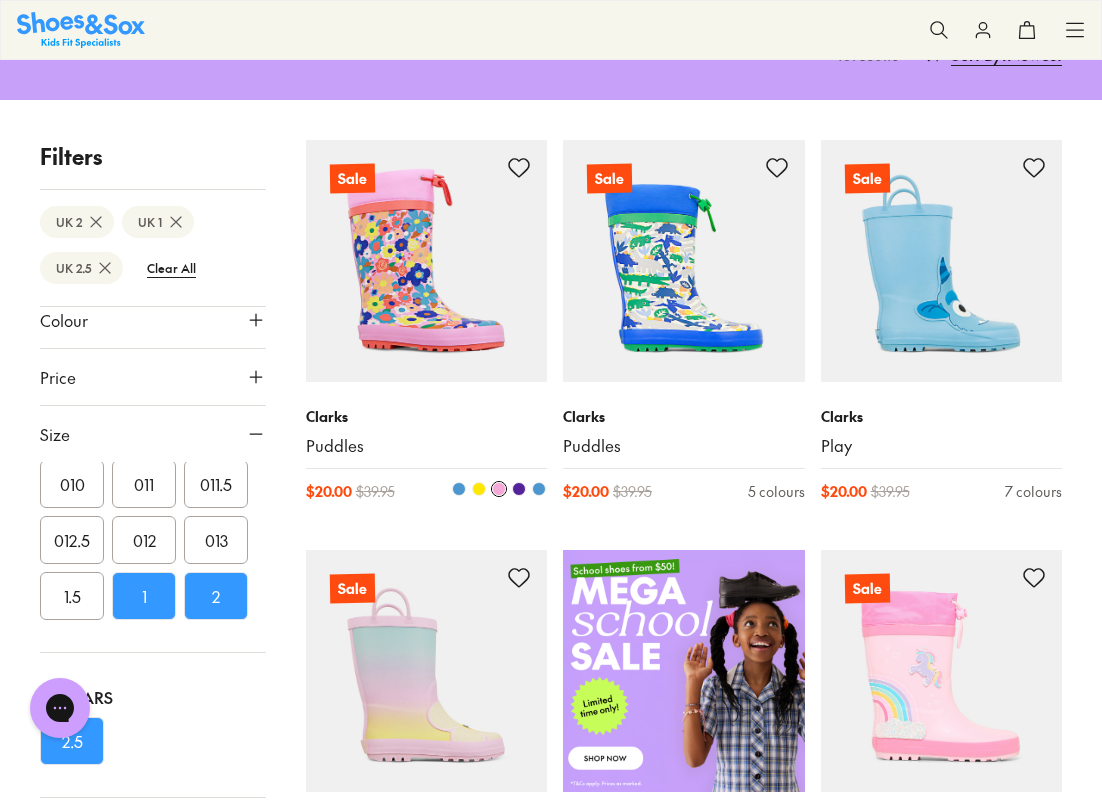 click at bounding box center (427, 261) 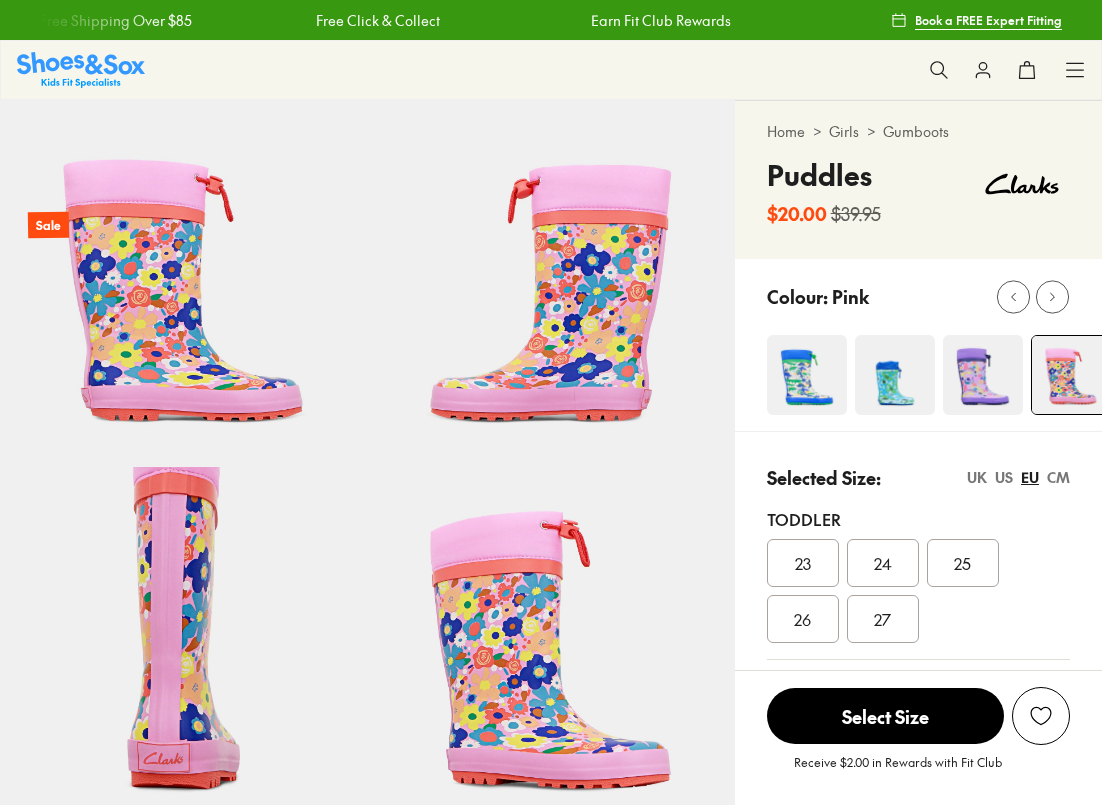select on "*" 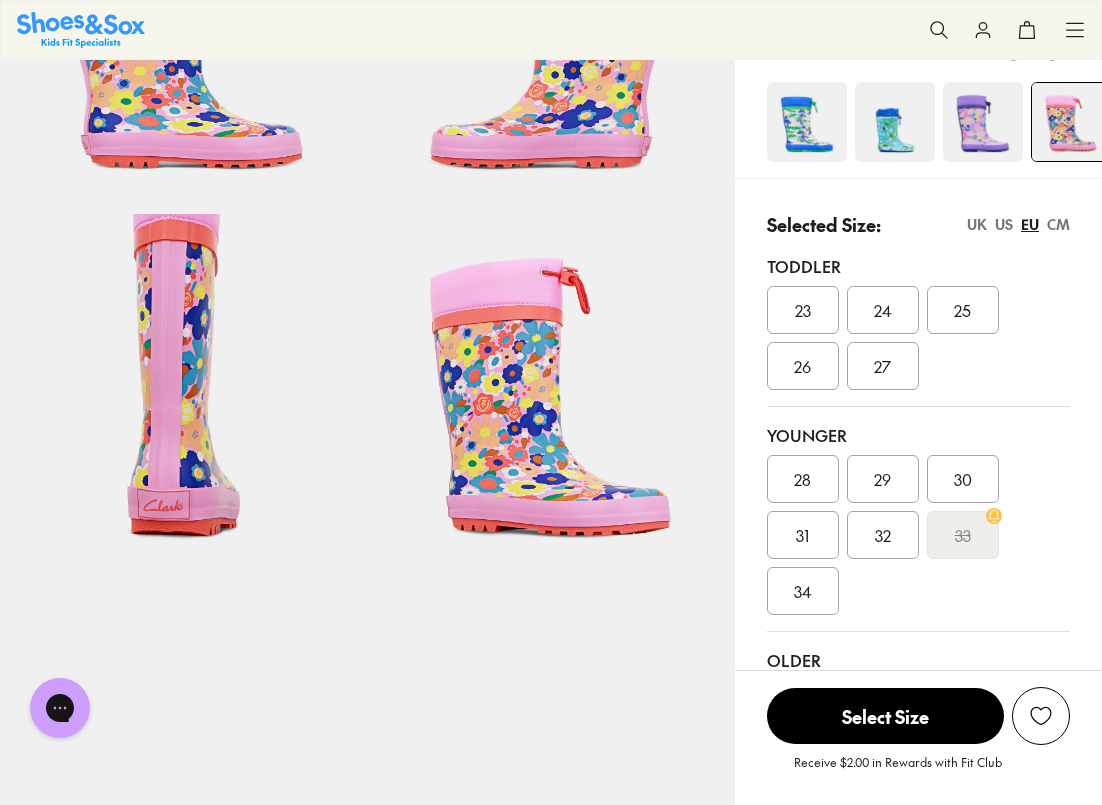 scroll, scrollTop: 238, scrollLeft: 0, axis: vertical 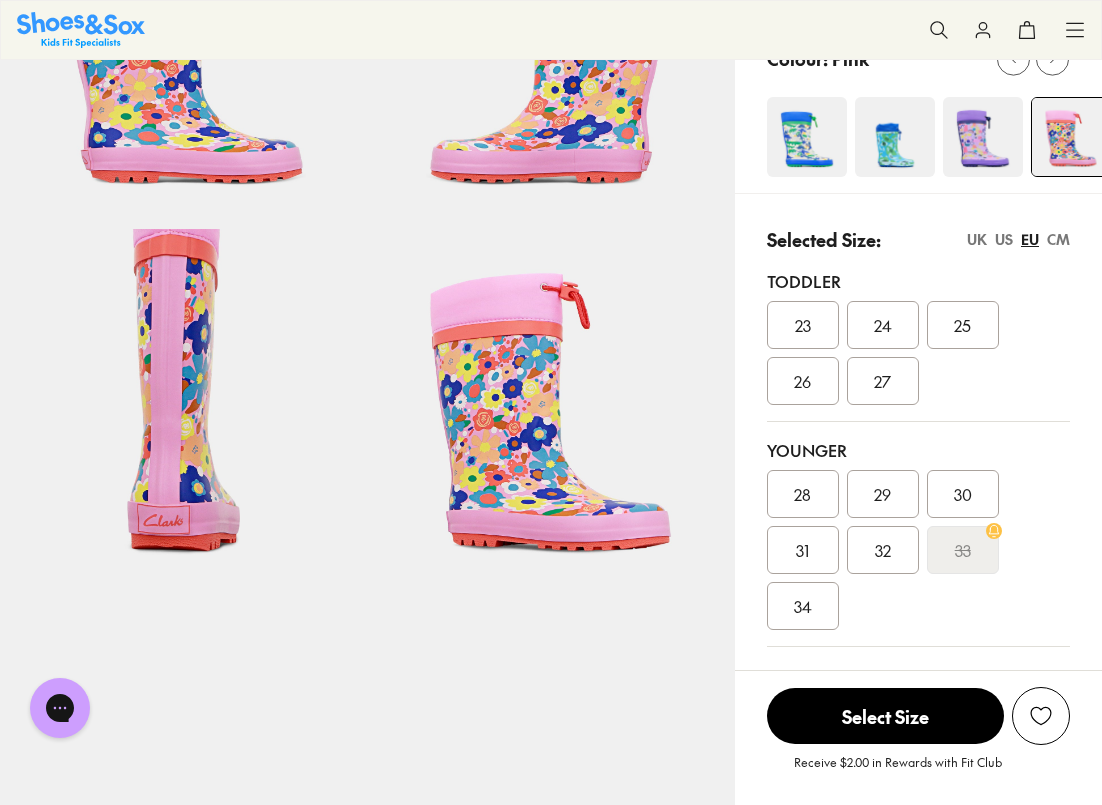 click on "UK" at bounding box center (977, 239) 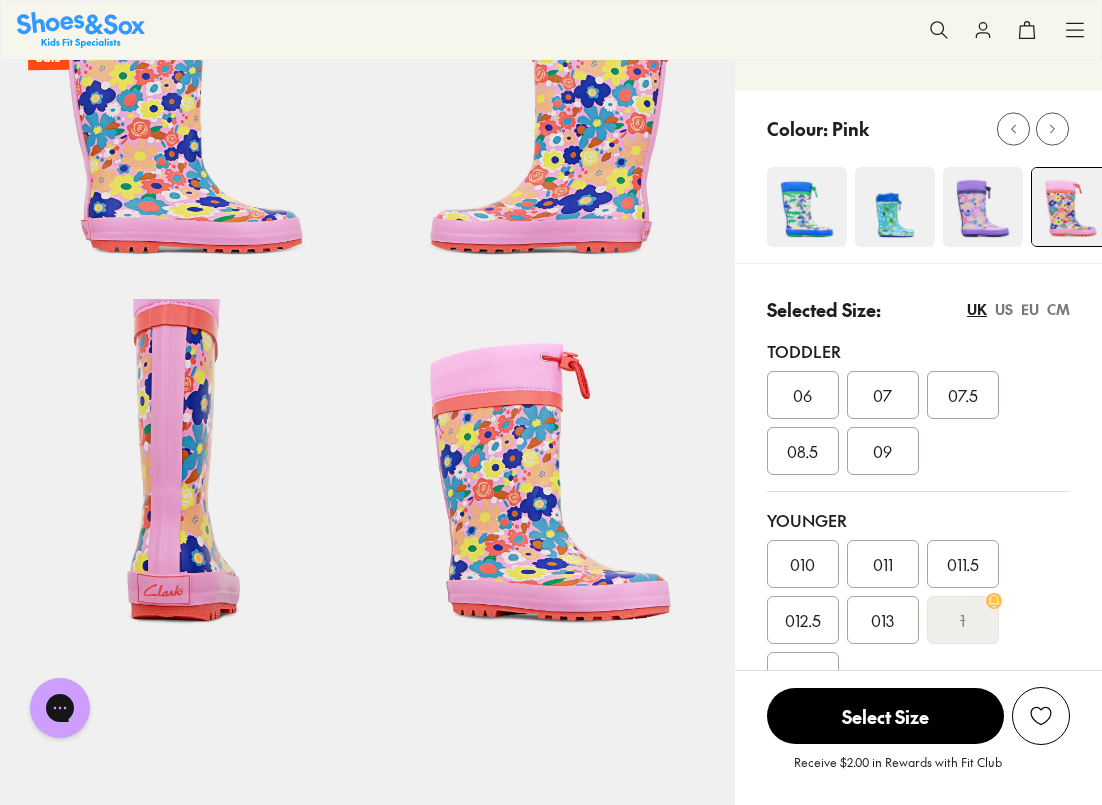 scroll, scrollTop: 138, scrollLeft: 0, axis: vertical 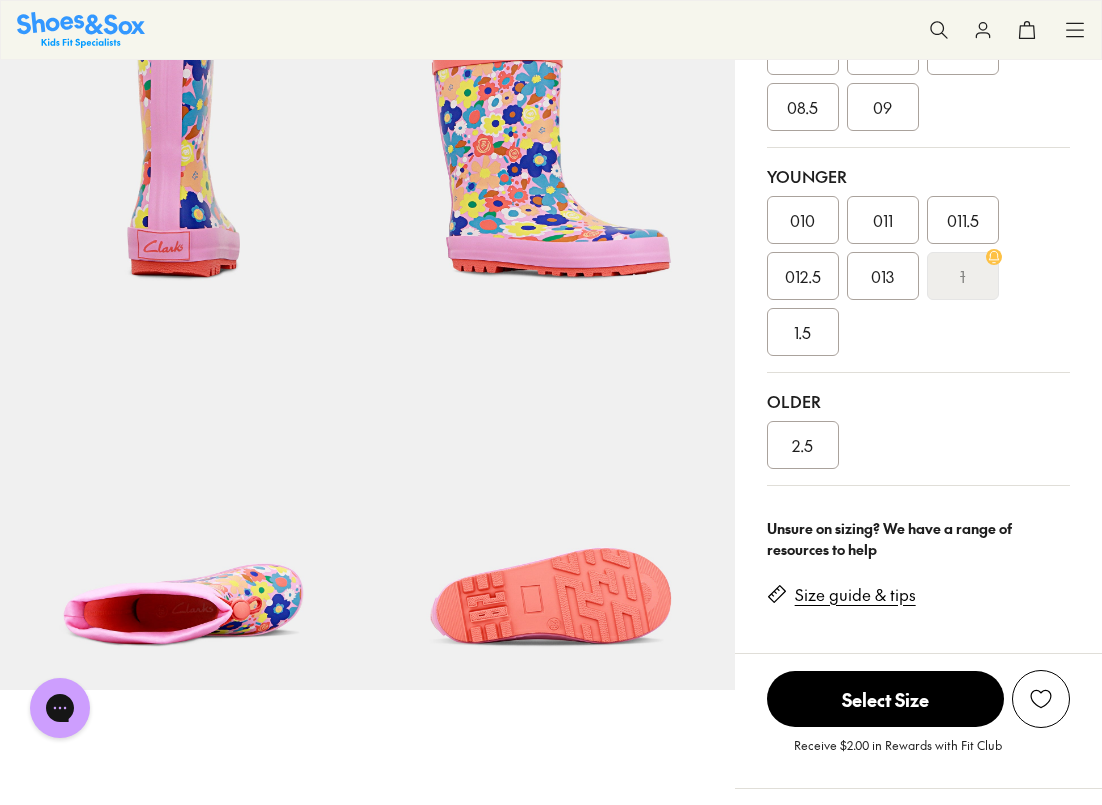 click on "2.5" at bounding box center (802, 445) 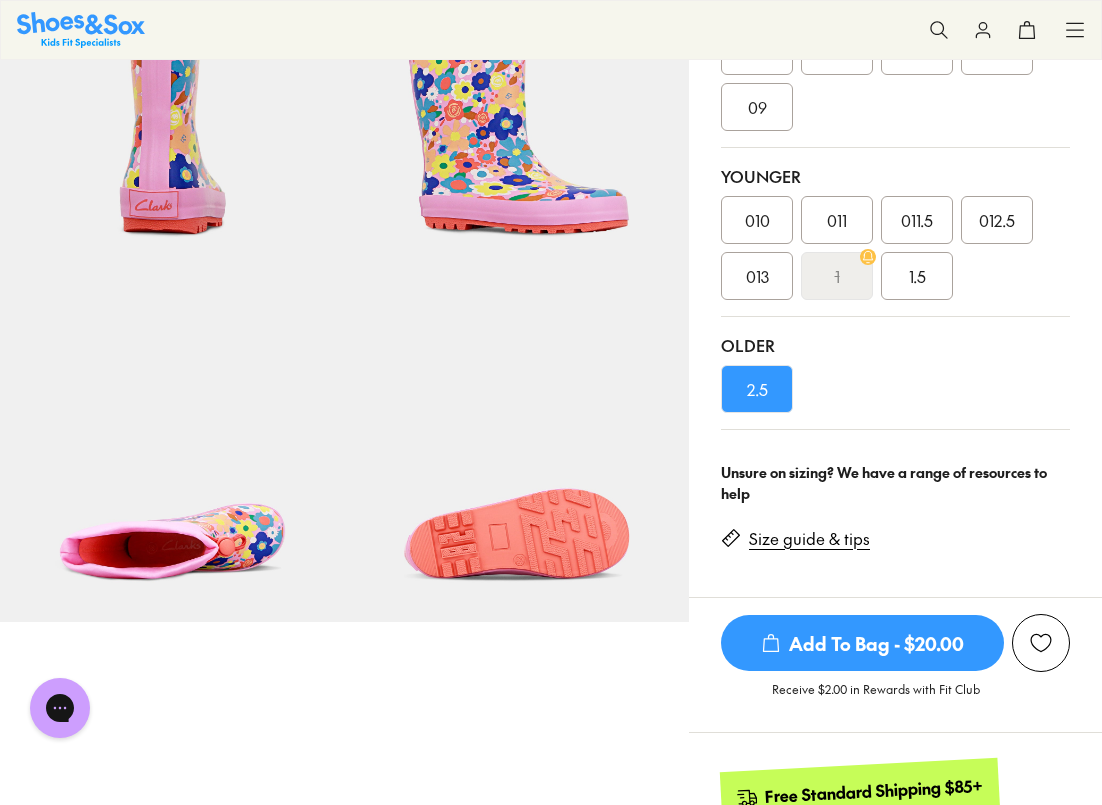 scroll, scrollTop: 490, scrollLeft: 0, axis: vertical 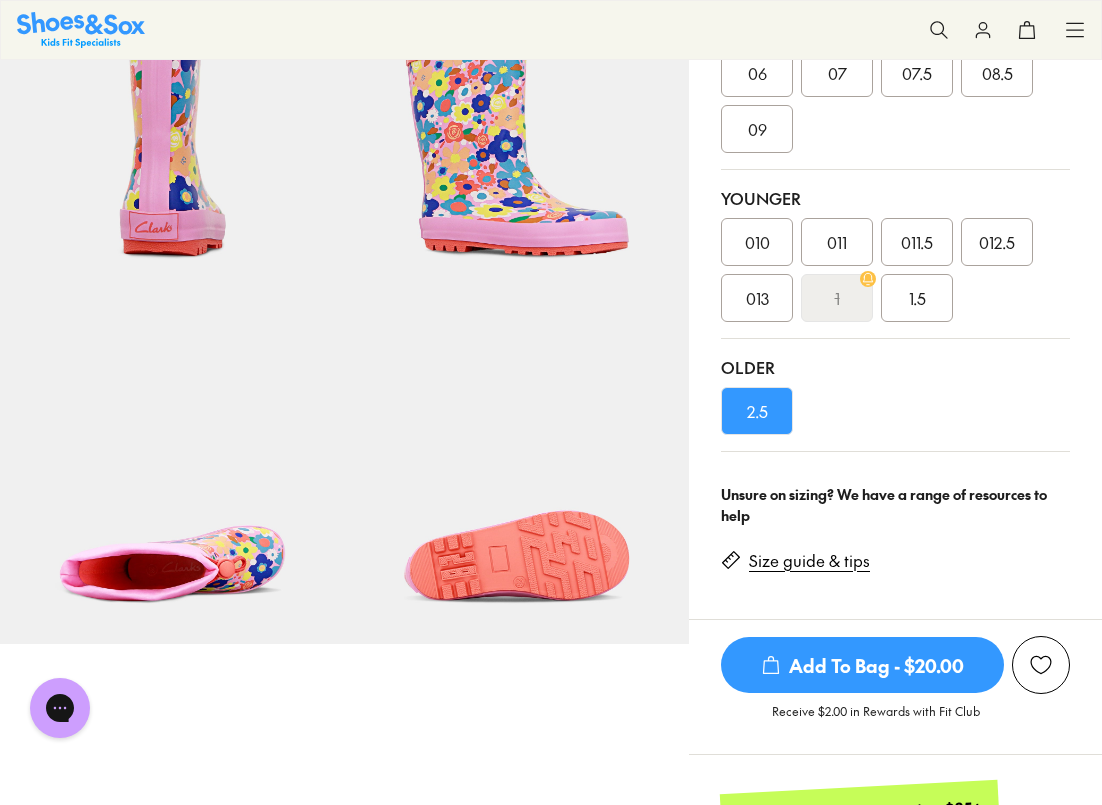 click on "Add To Bag - $20.00" at bounding box center [862, 665] 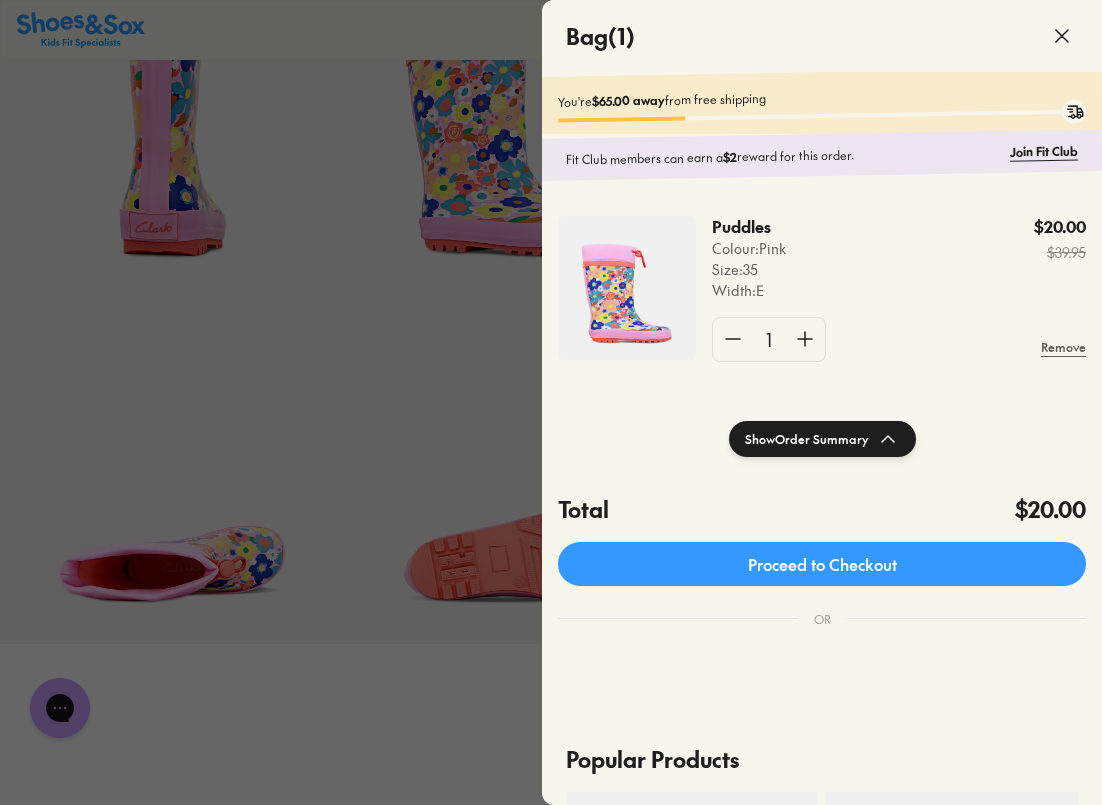 click 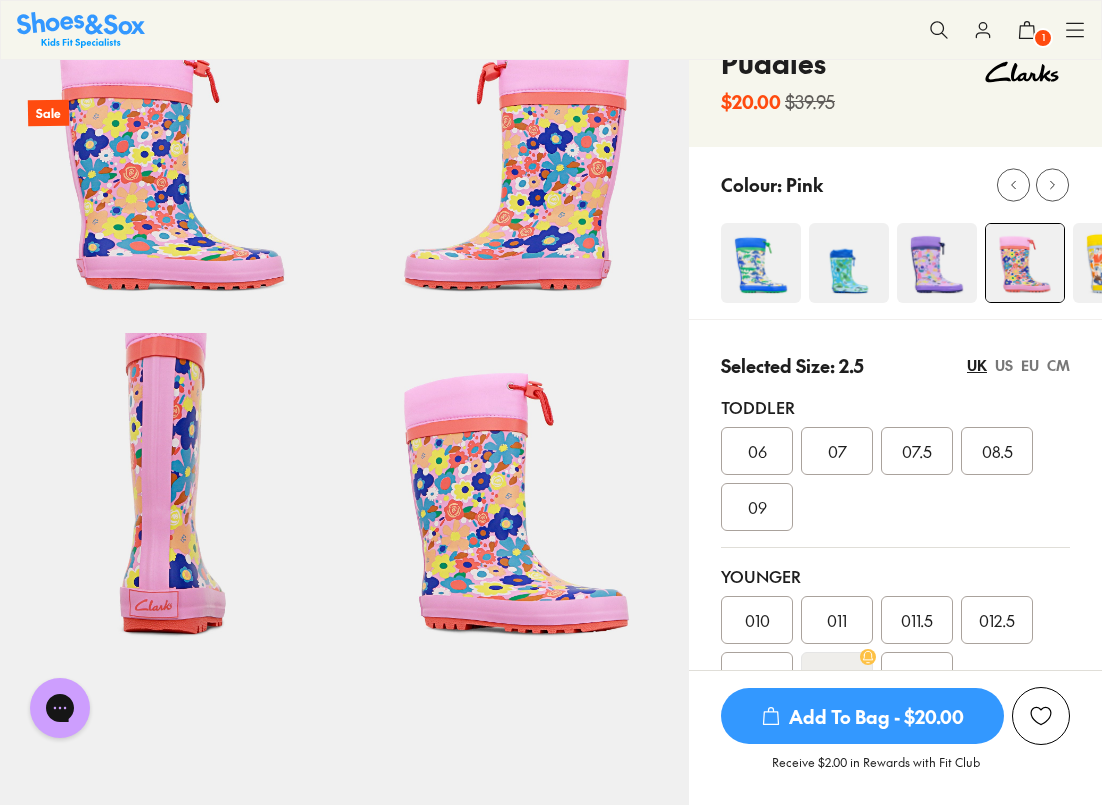 scroll, scrollTop: 91, scrollLeft: 0, axis: vertical 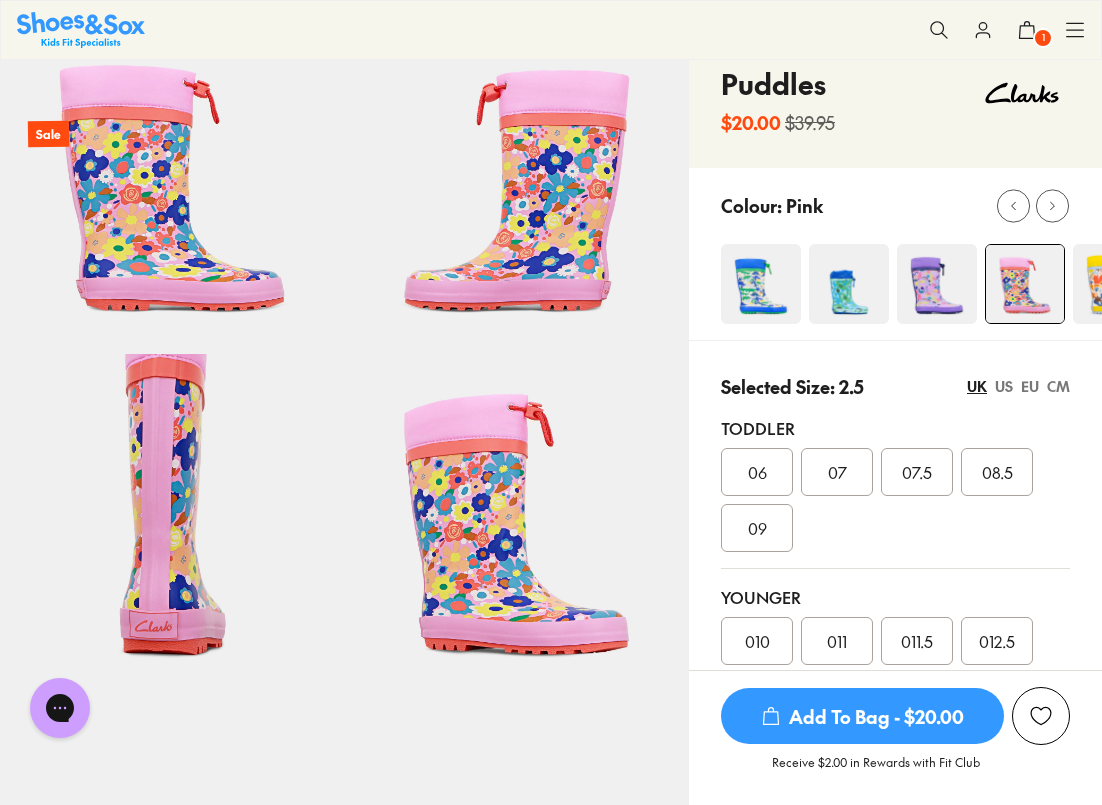 click at bounding box center (937, 284) 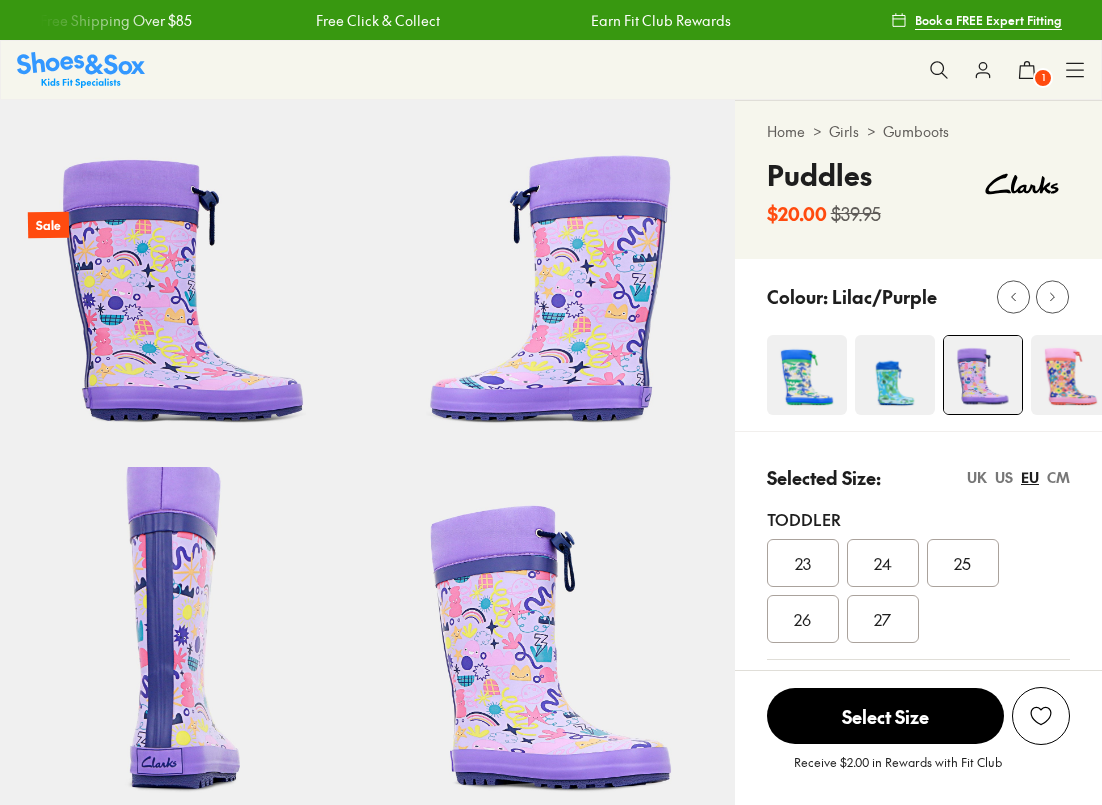 scroll, scrollTop: 0, scrollLeft: 0, axis: both 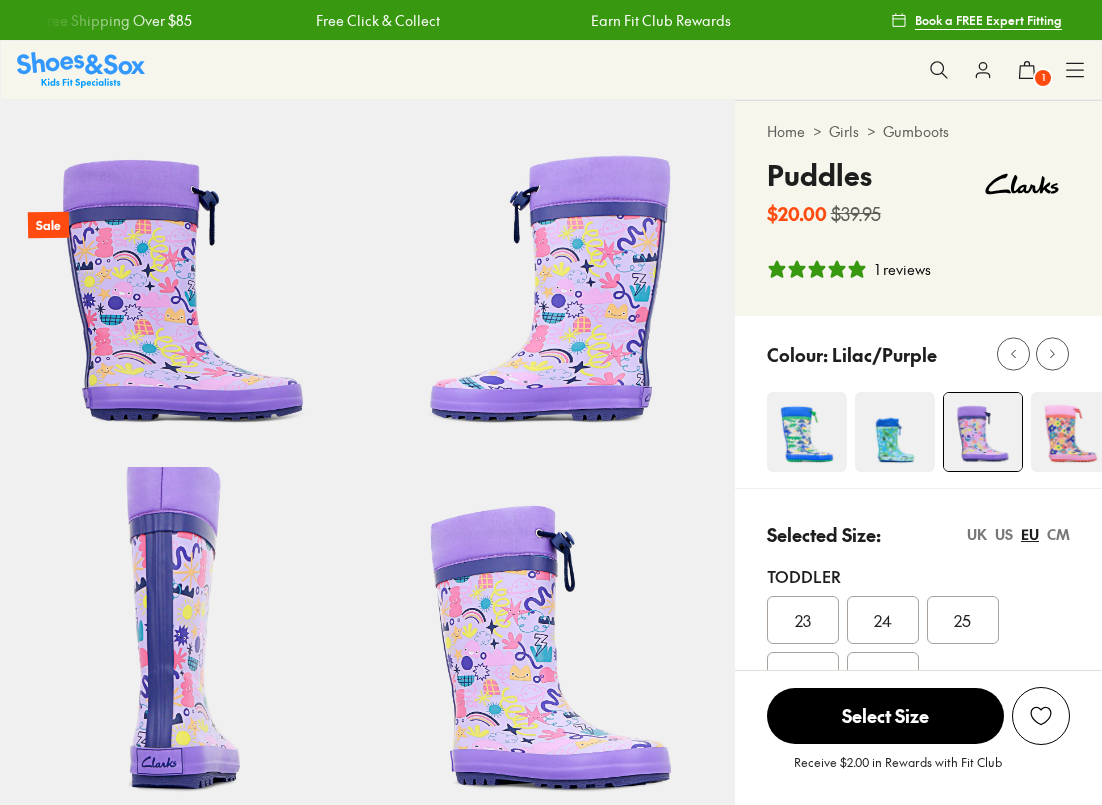 select on "*" 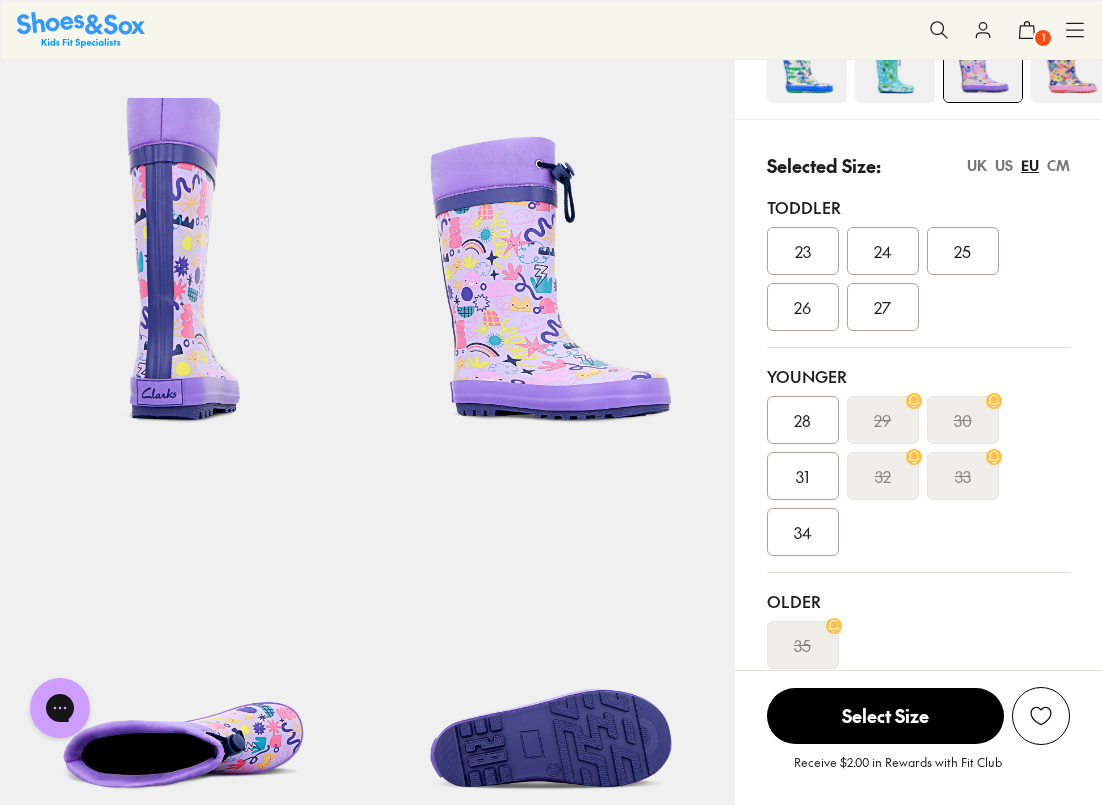 scroll, scrollTop: 389, scrollLeft: 0, axis: vertical 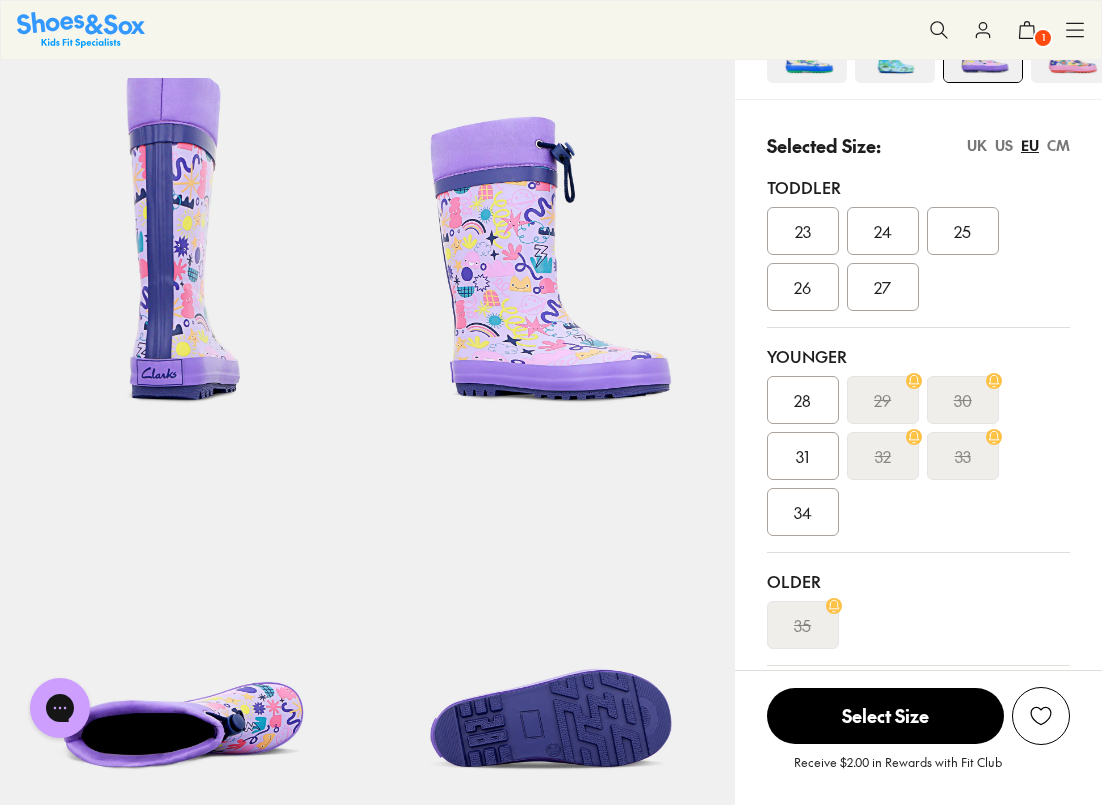click on "UK" at bounding box center [977, 145] 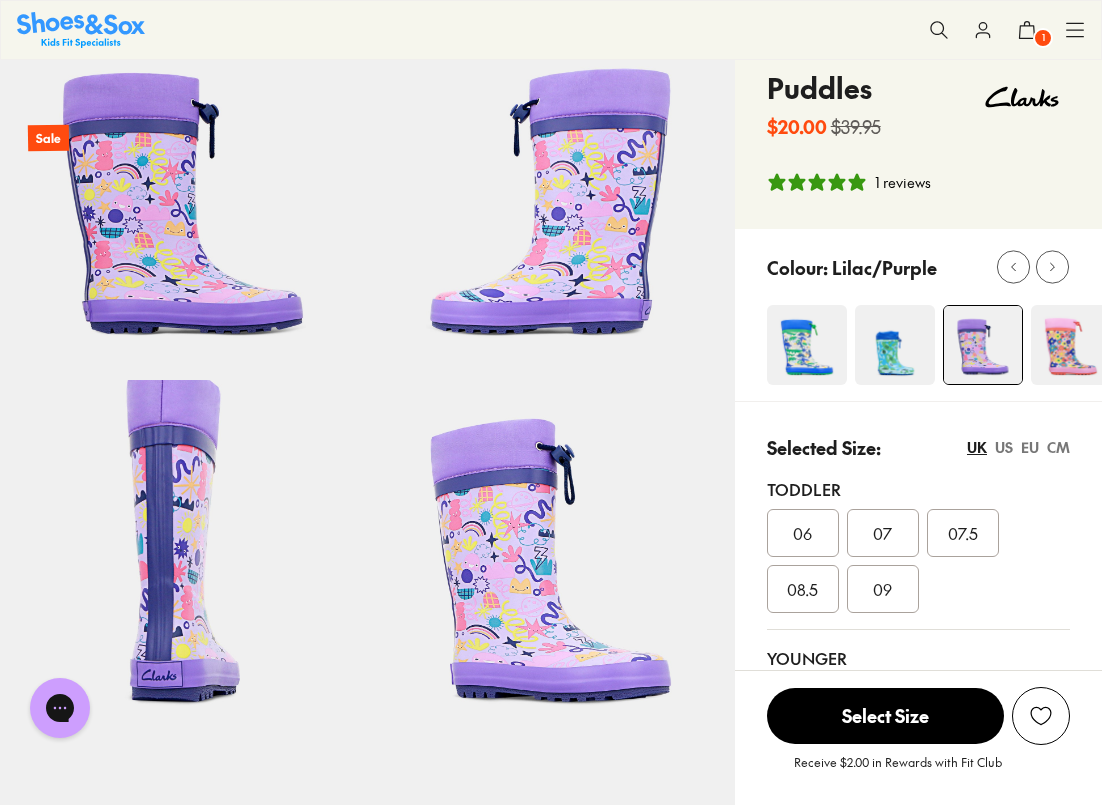 scroll, scrollTop: 70, scrollLeft: 0, axis: vertical 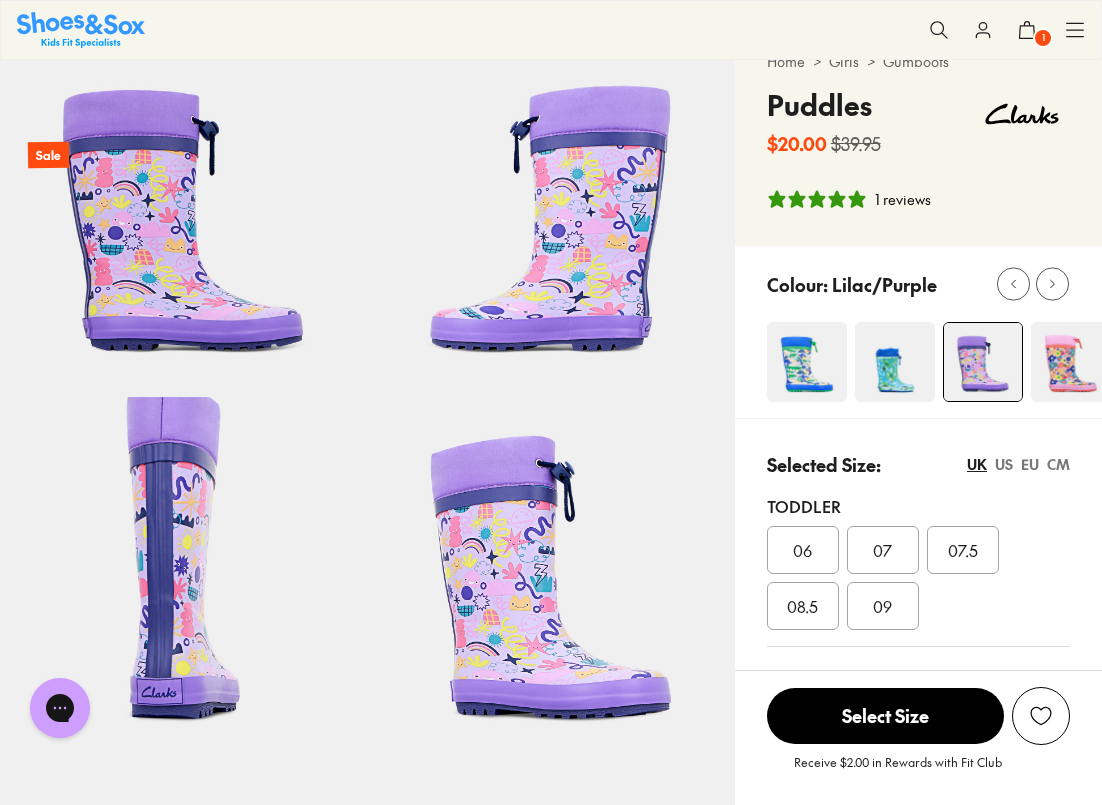 click at bounding box center (895, 362) 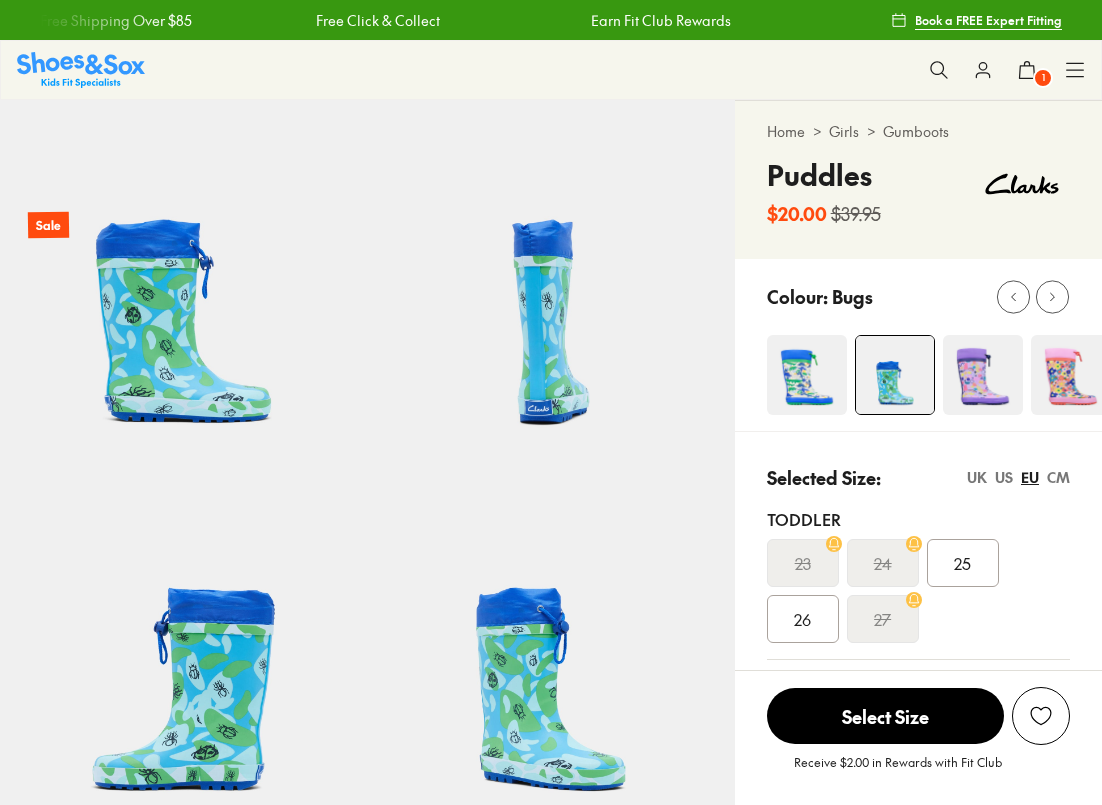 scroll, scrollTop: 0, scrollLeft: 0, axis: both 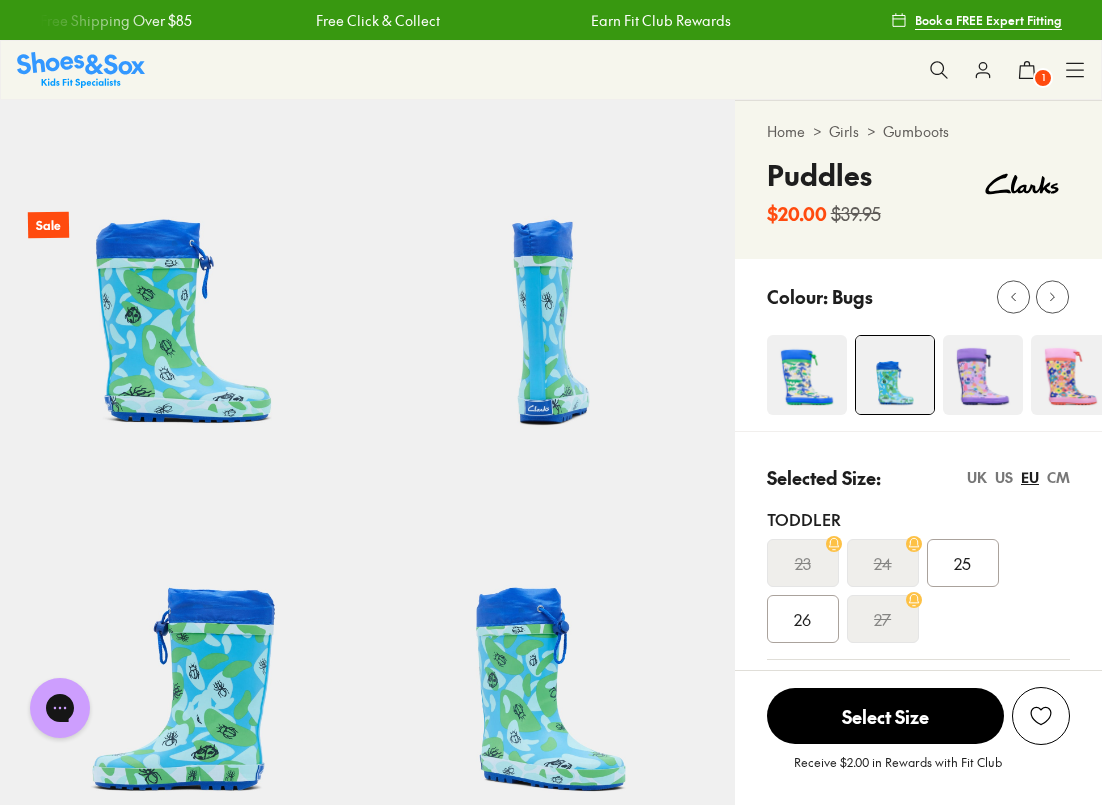 click at bounding box center [983, 375] 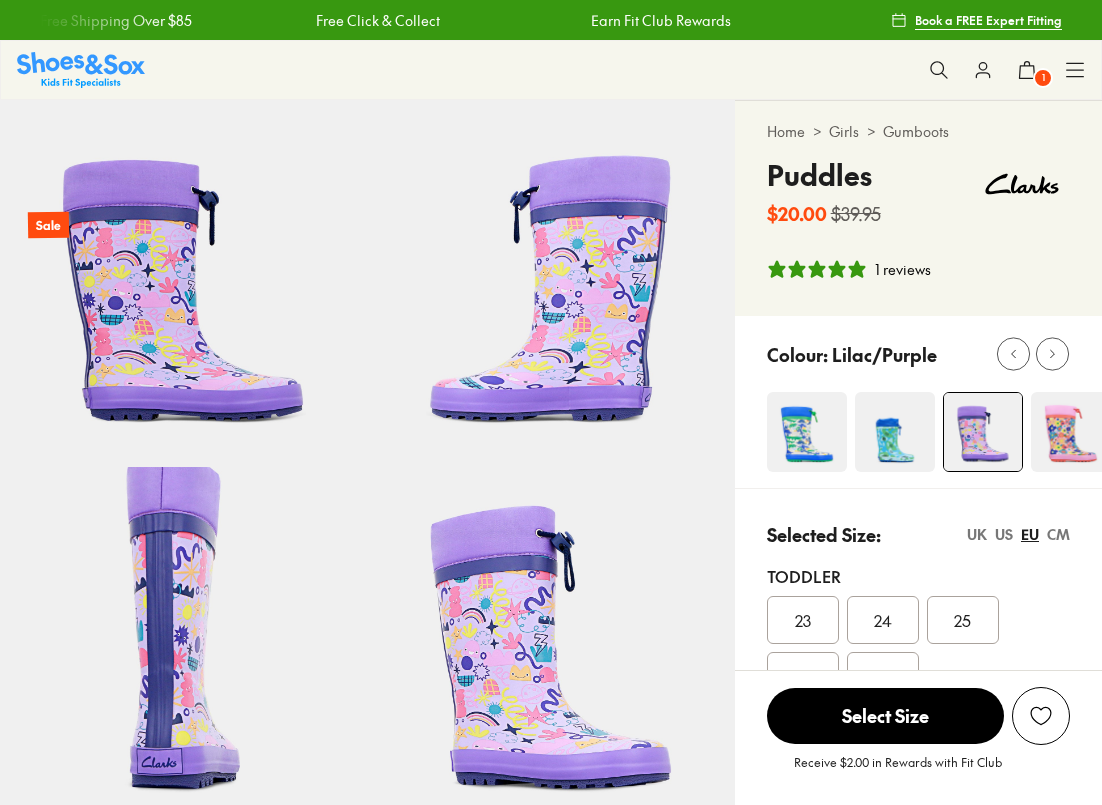 select on "*" 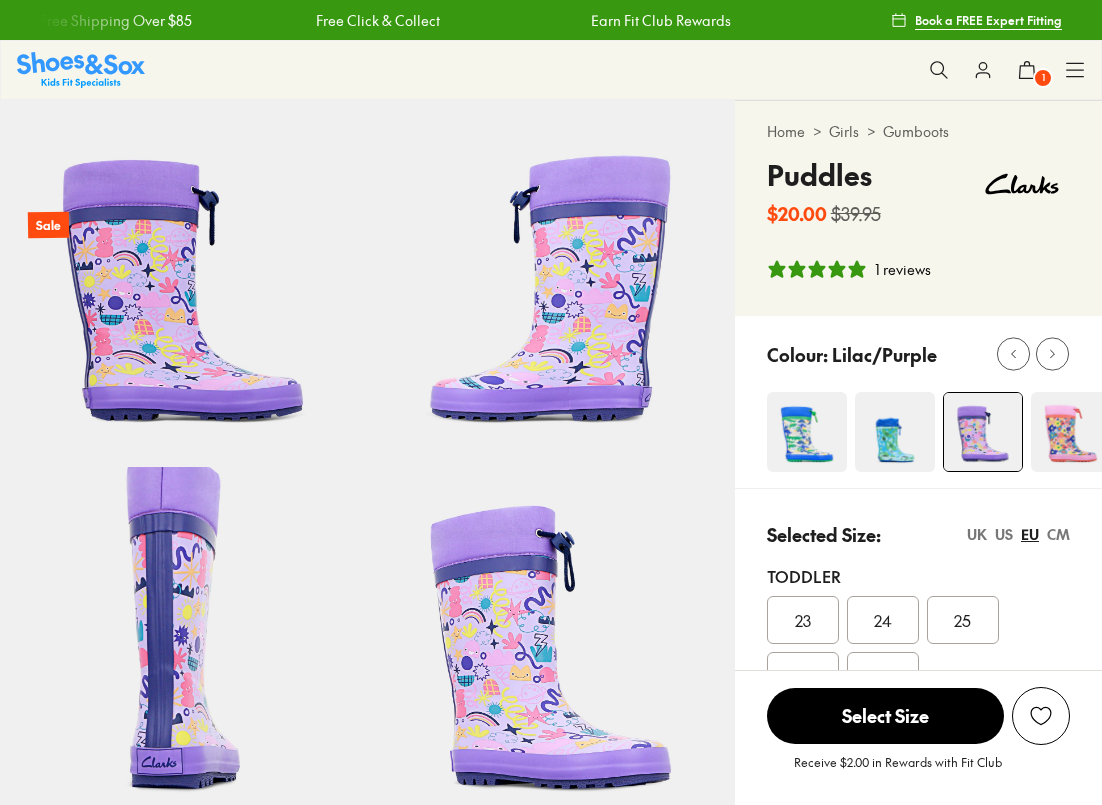 scroll, scrollTop: 0, scrollLeft: 0, axis: both 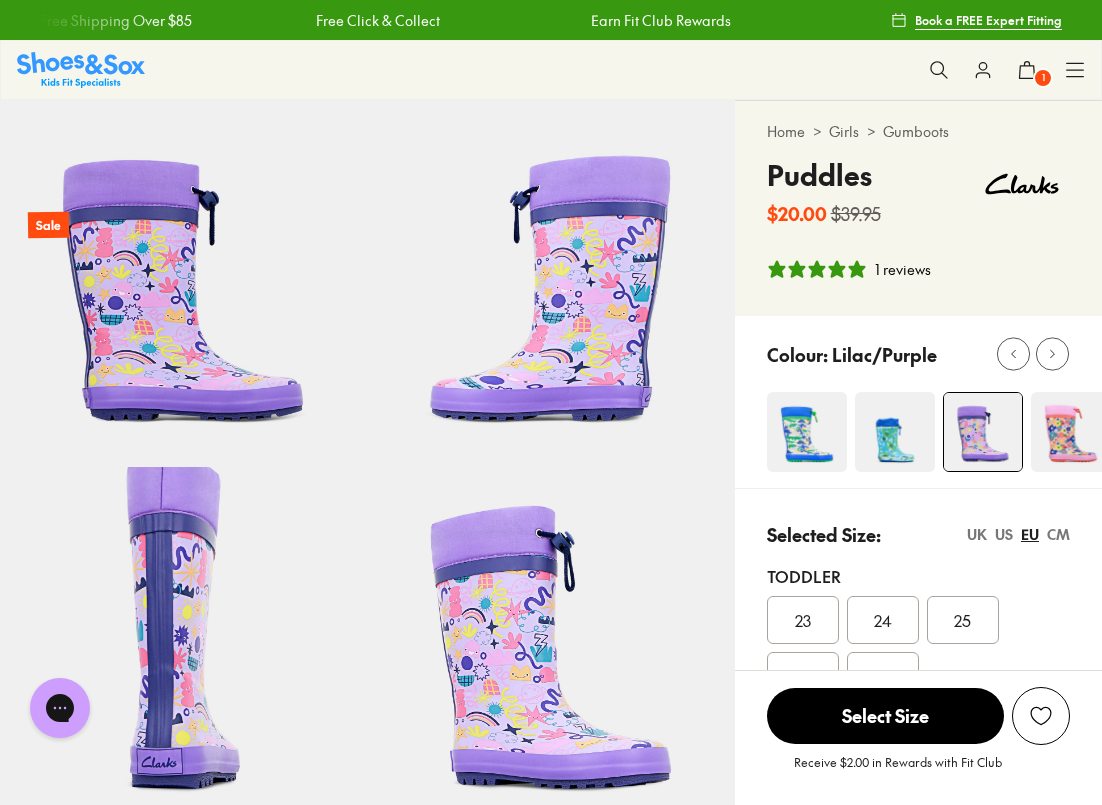 click at bounding box center (1071, 432) 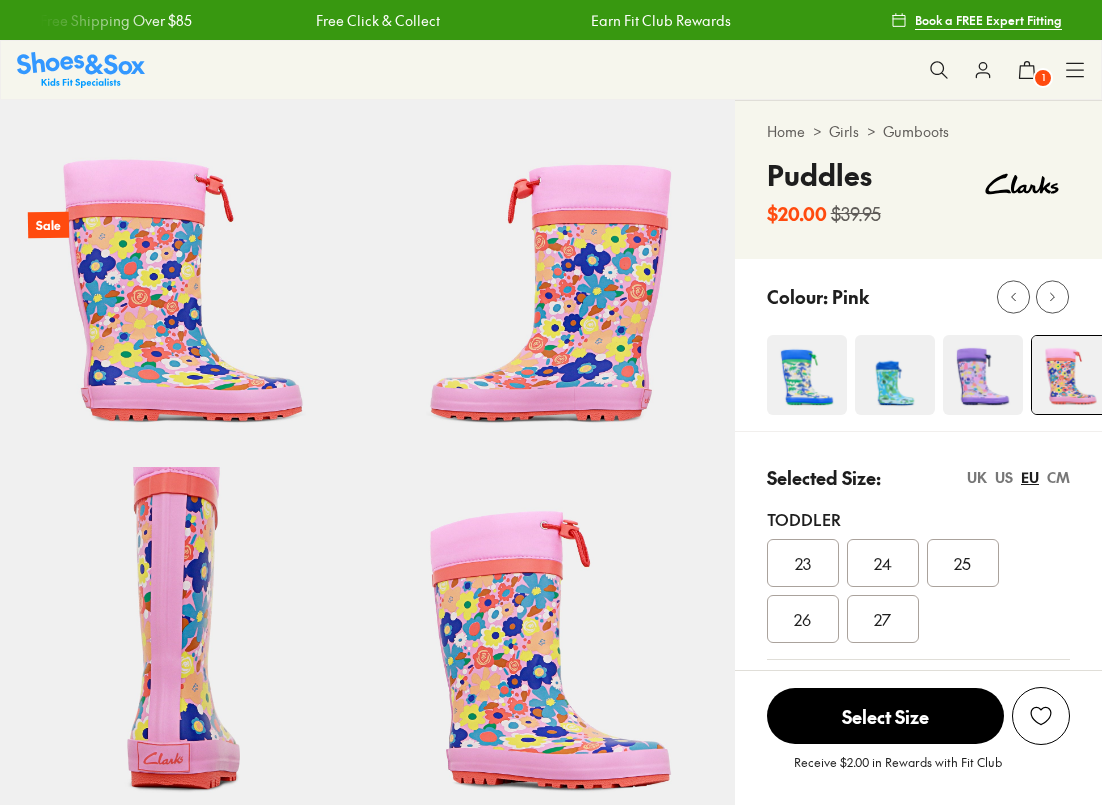 scroll, scrollTop: 0, scrollLeft: 0, axis: both 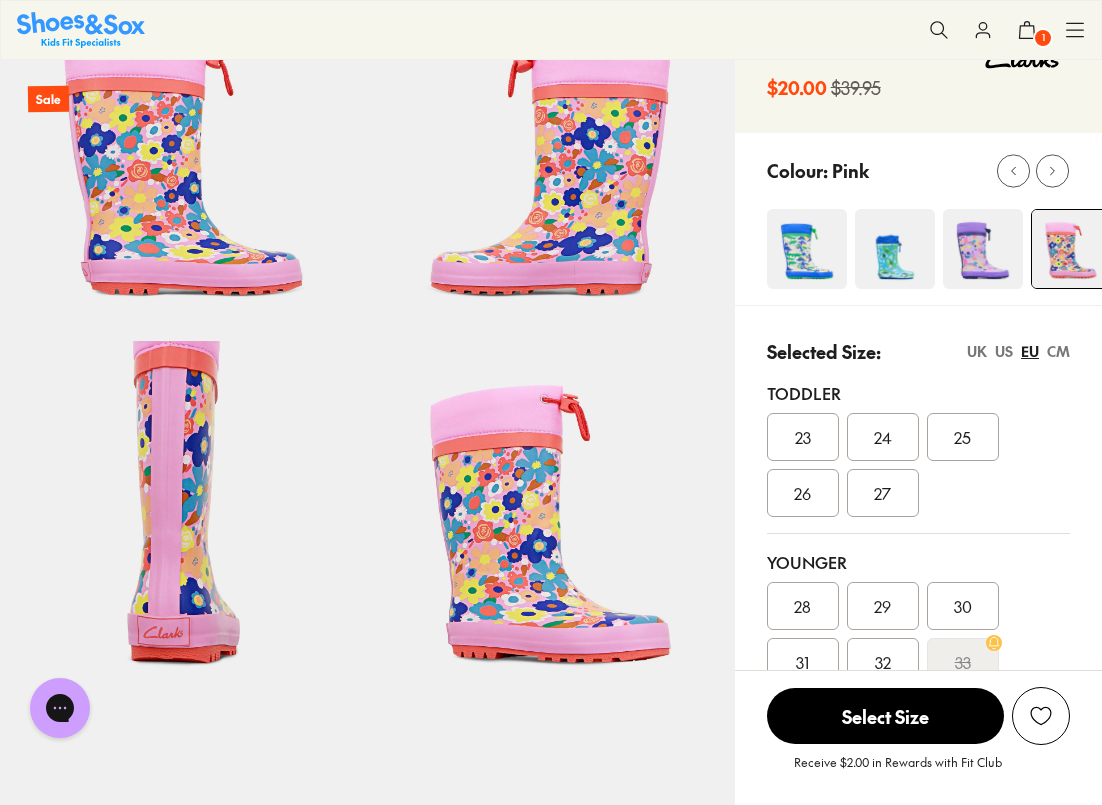 click on "UK" at bounding box center (977, 351) 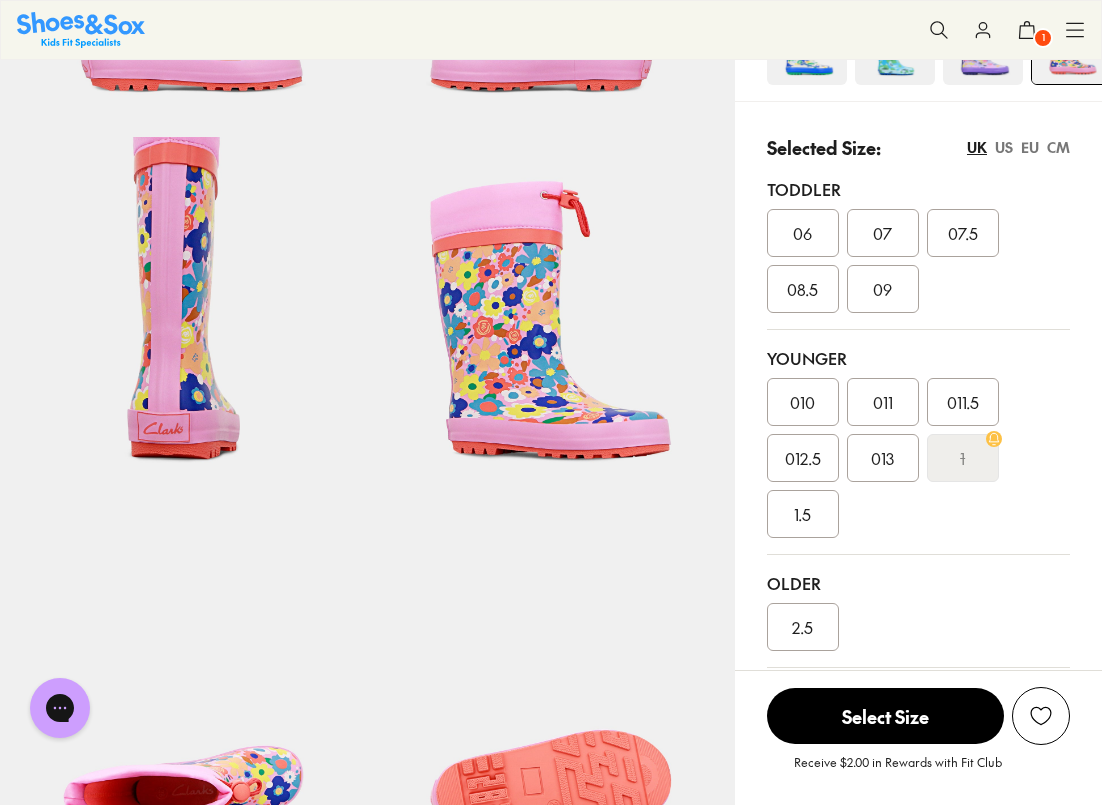 scroll, scrollTop: 366, scrollLeft: 0, axis: vertical 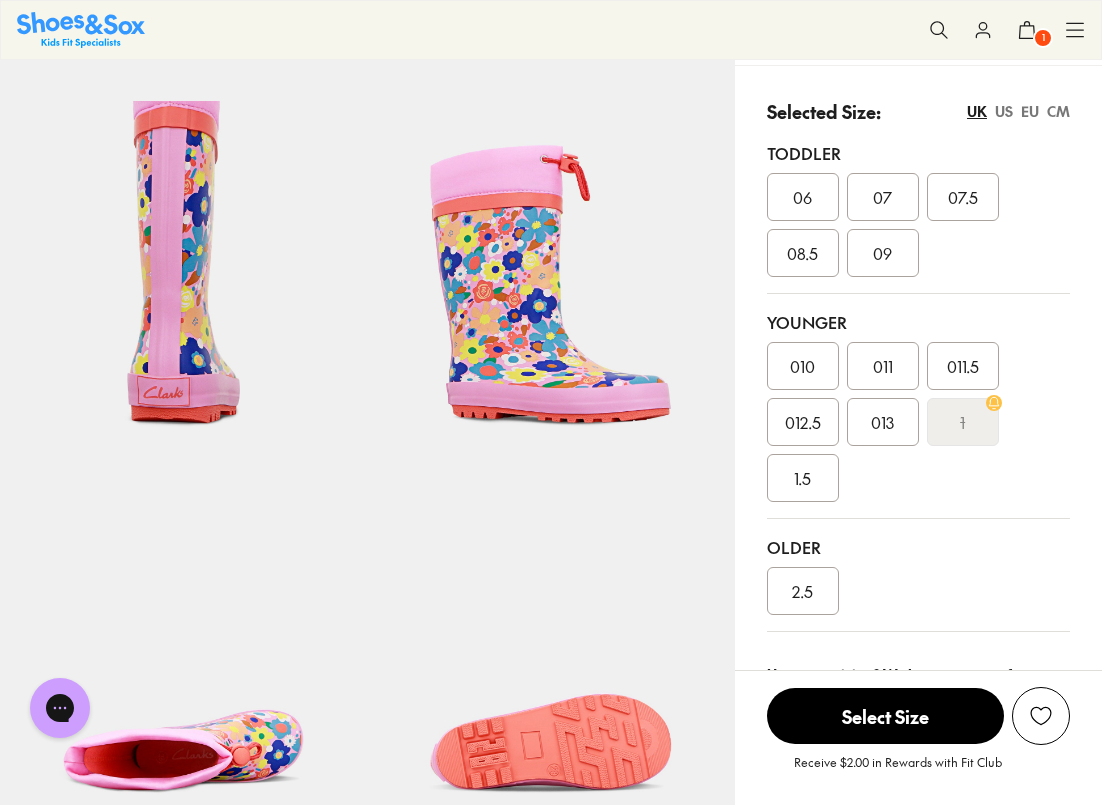click on "1.5" at bounding box center (803, 478) 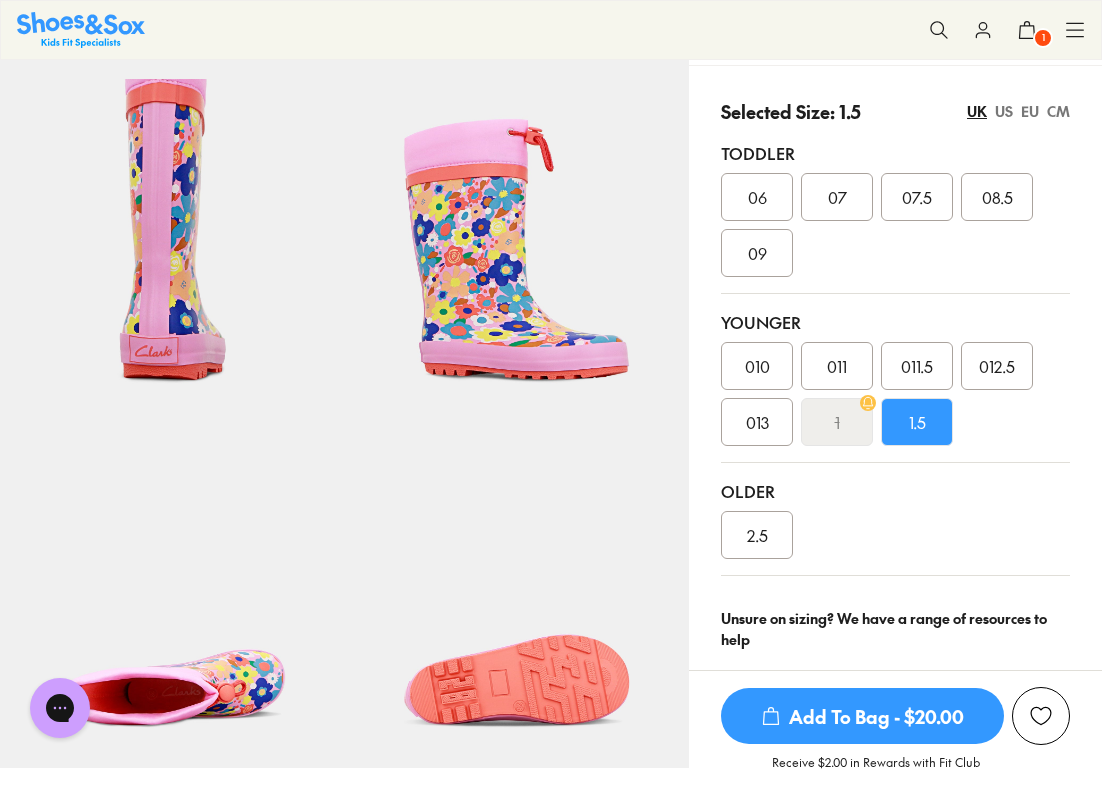 click on "Add To Bag - $20.00" at bounding box center [862, 716] 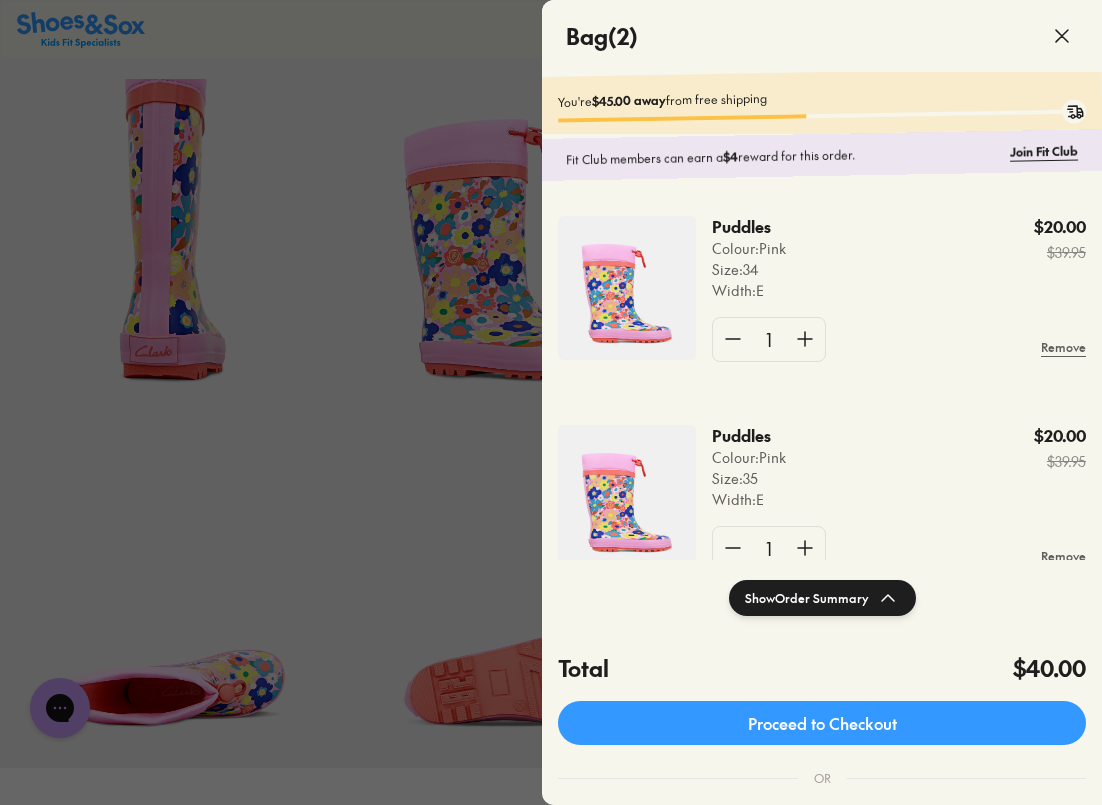 scroll, scrollTop: 2, scrollLeft: 0, axis: vertical 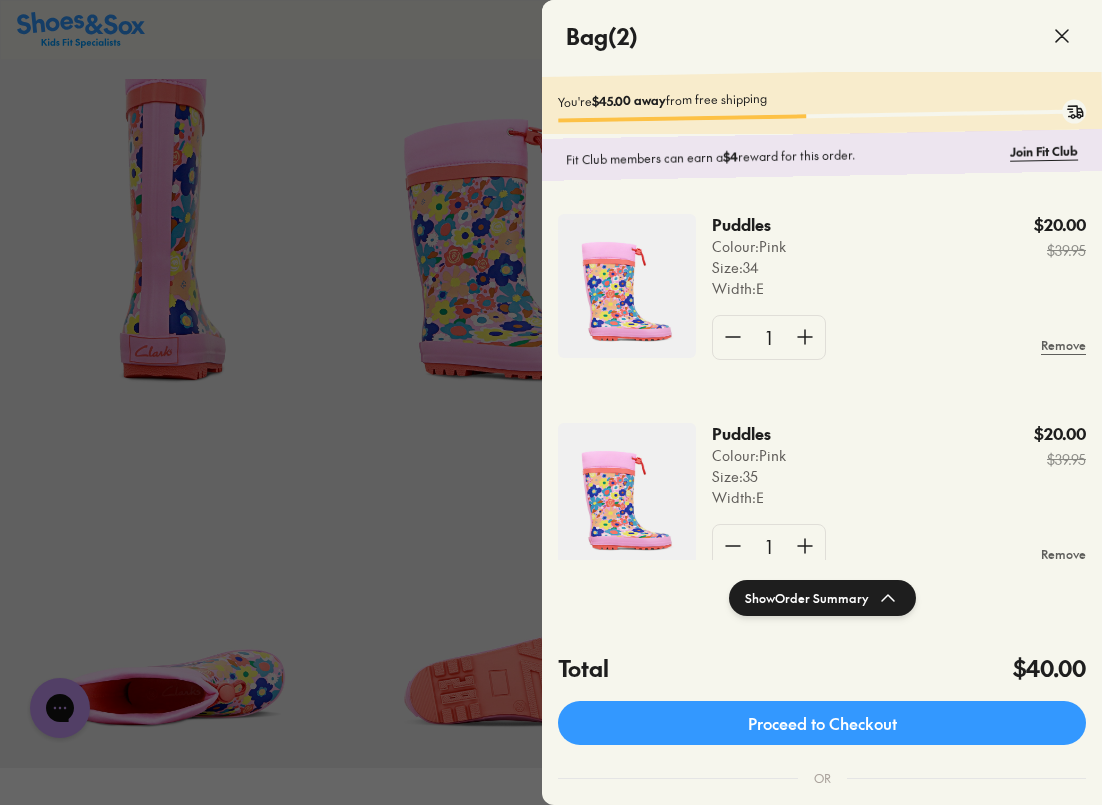 click 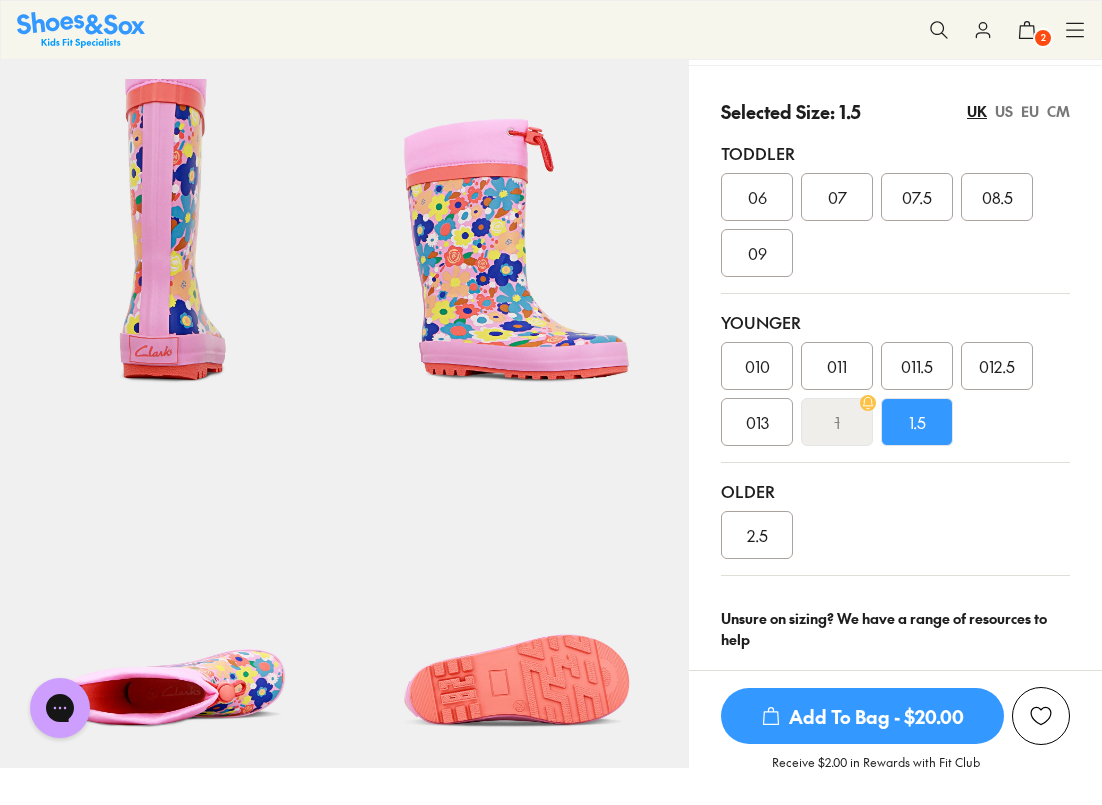 click on "013" at bounding box center (757, 422) 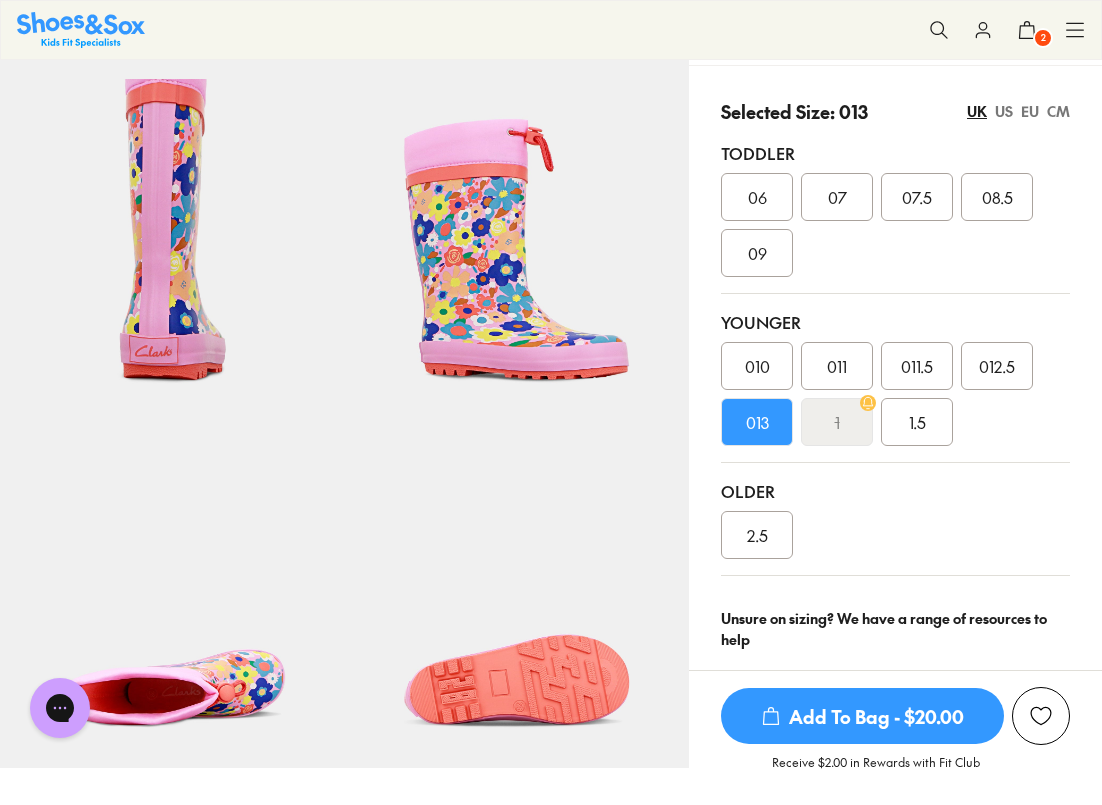 click on "Add To Bag - $20.00" at bounding box center (862, 716) 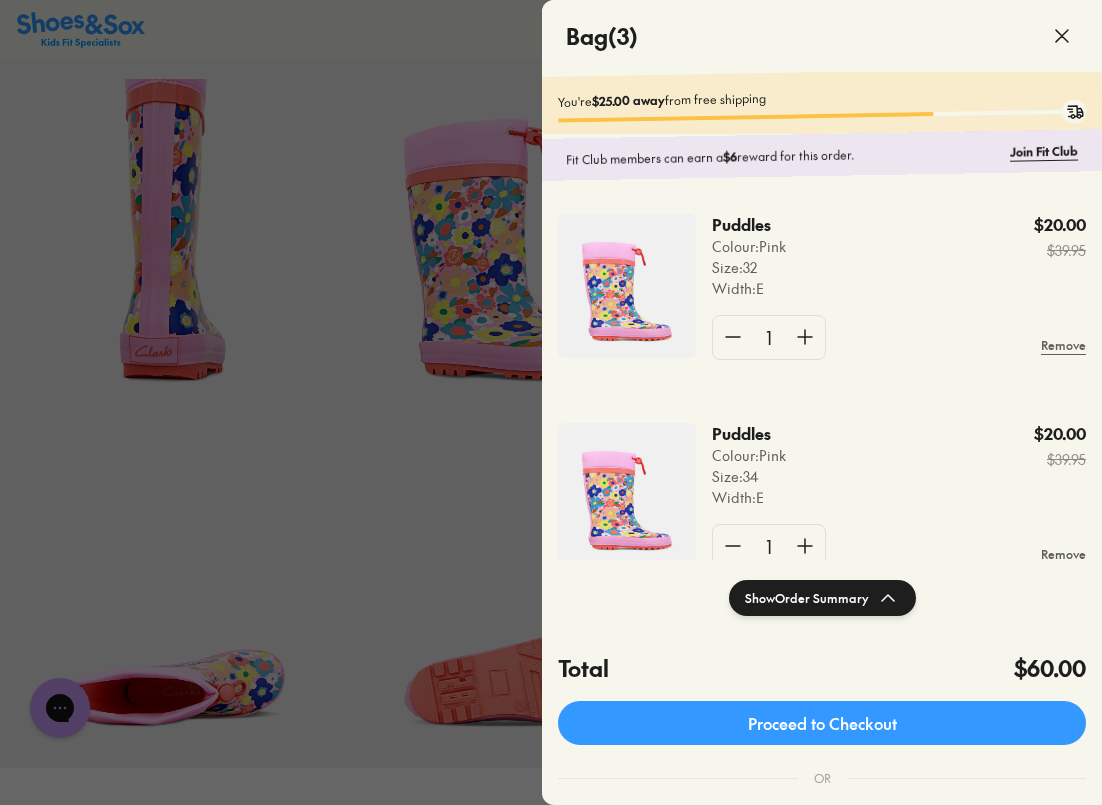 click 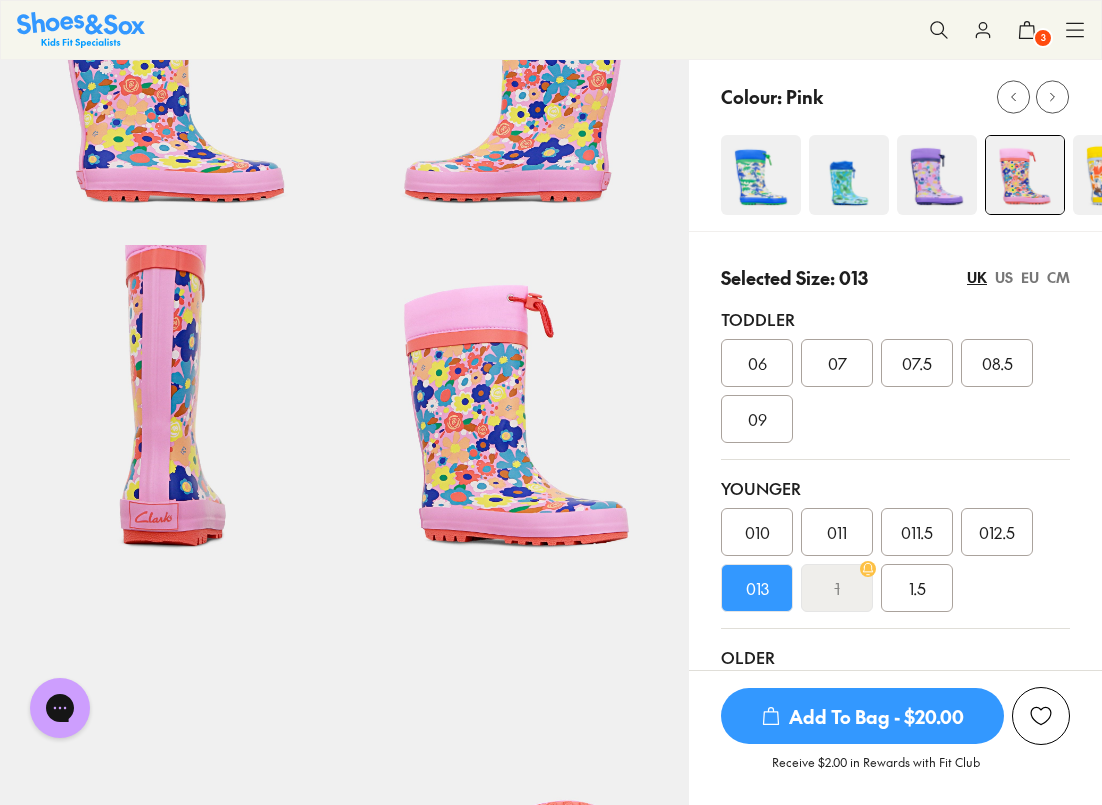scroll, scrollTop: 0, scrollLeft: 0, axis: both 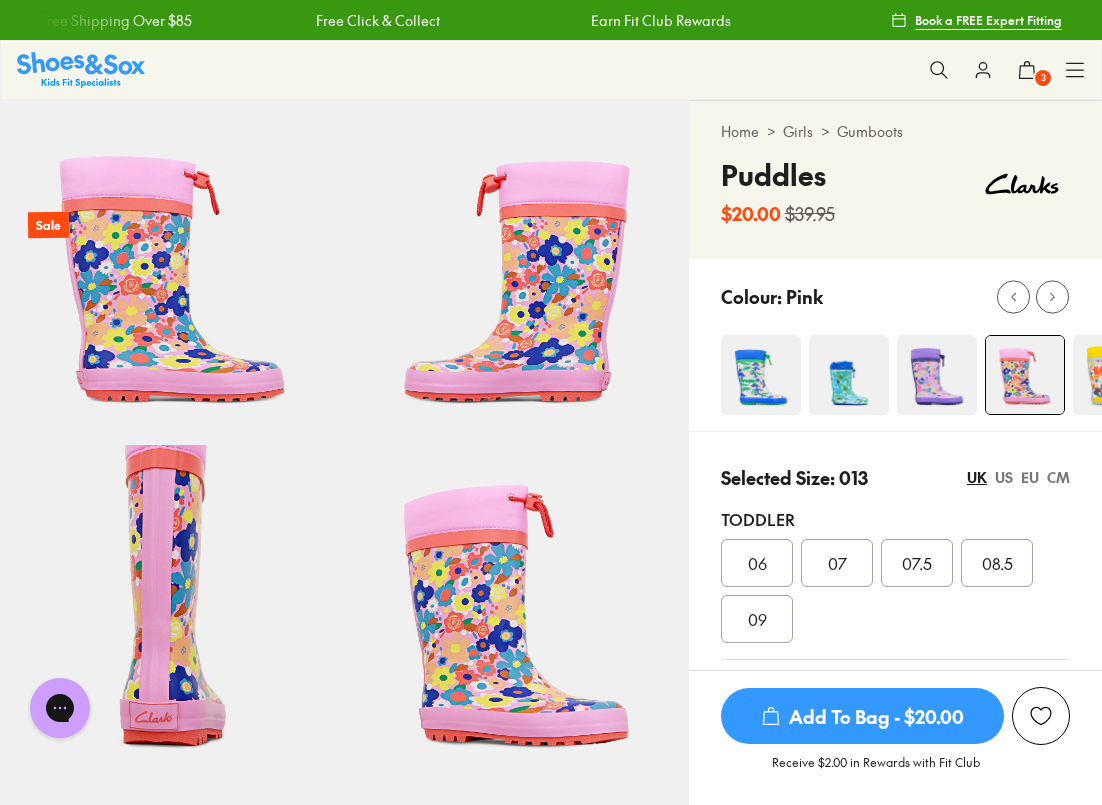 click at bounding box center (81, 69) 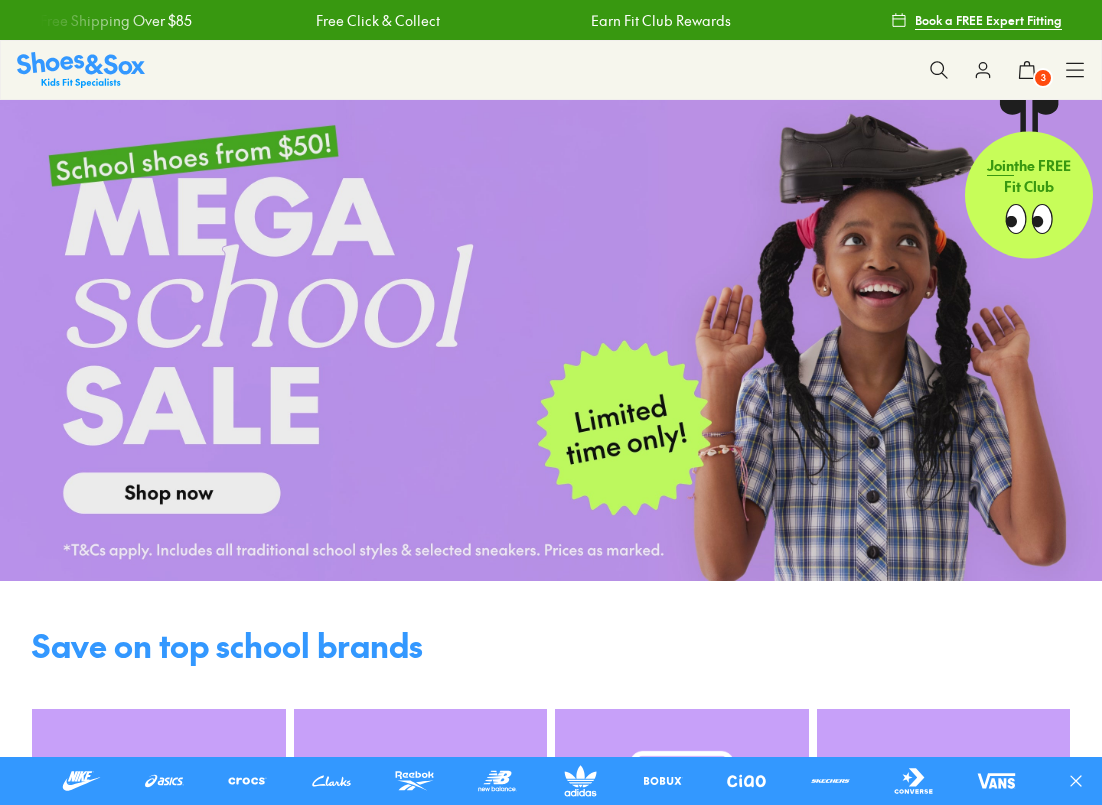 scroll, scrollTop: 0, scrollLeft: 0, axis: both 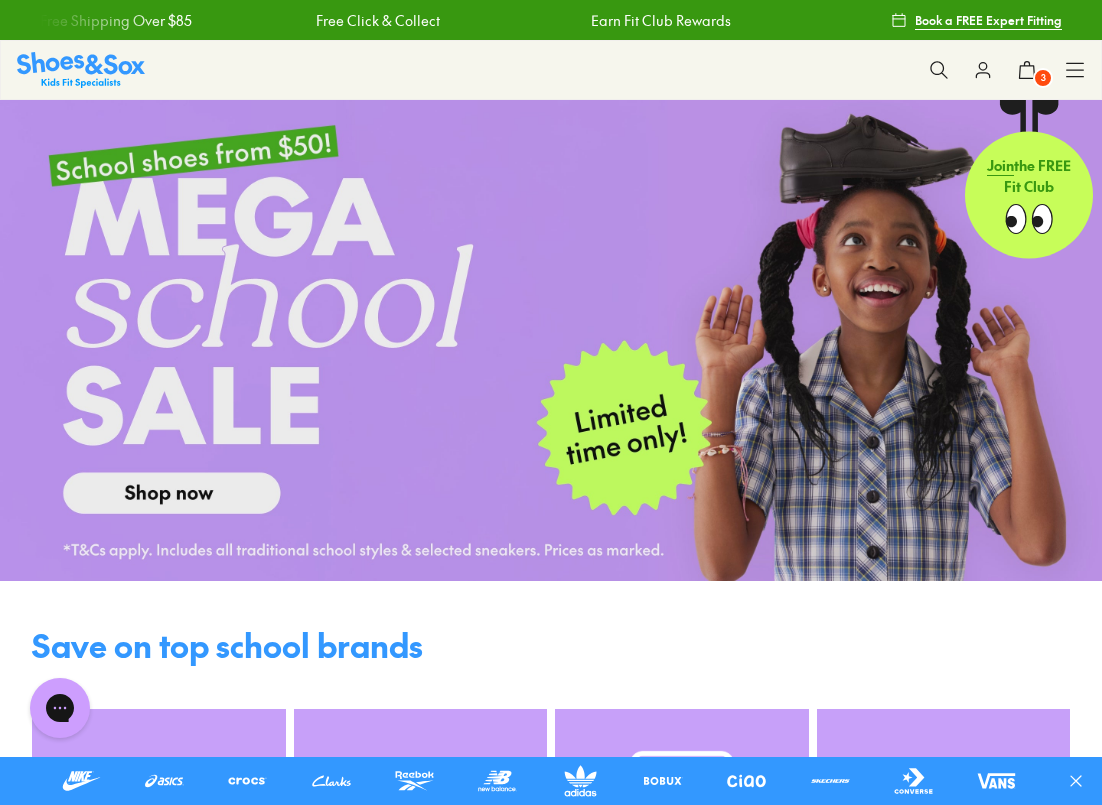 click 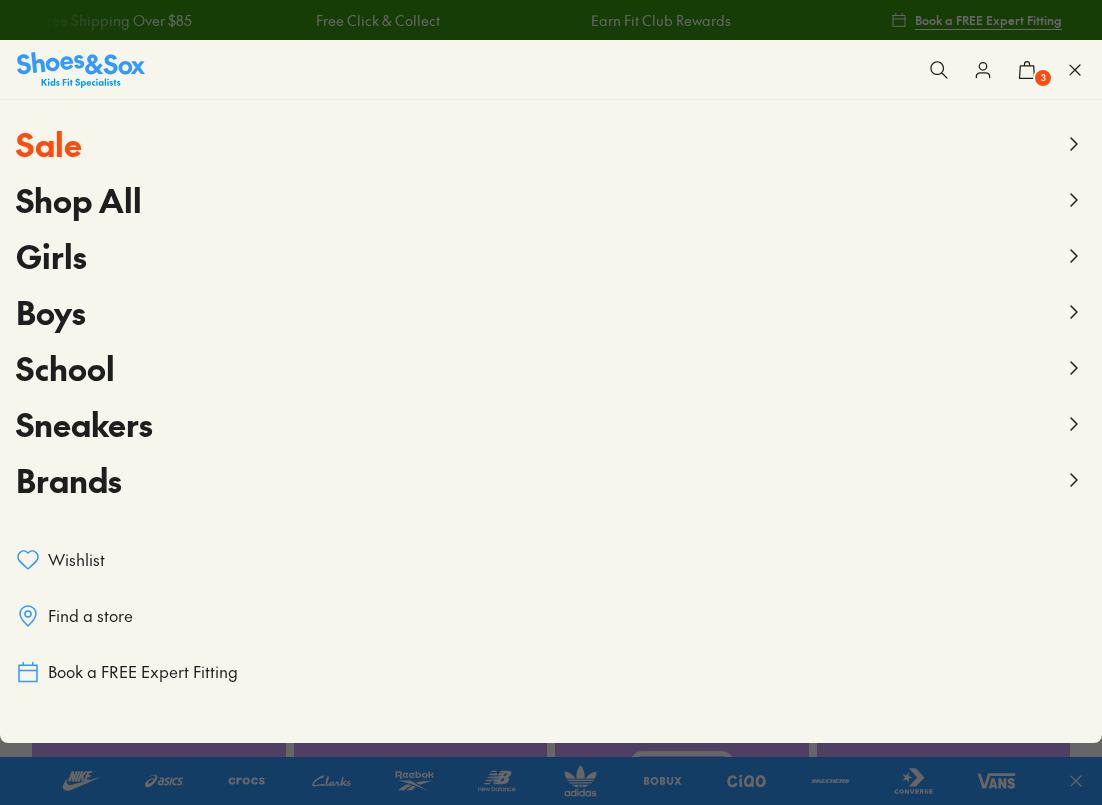 click 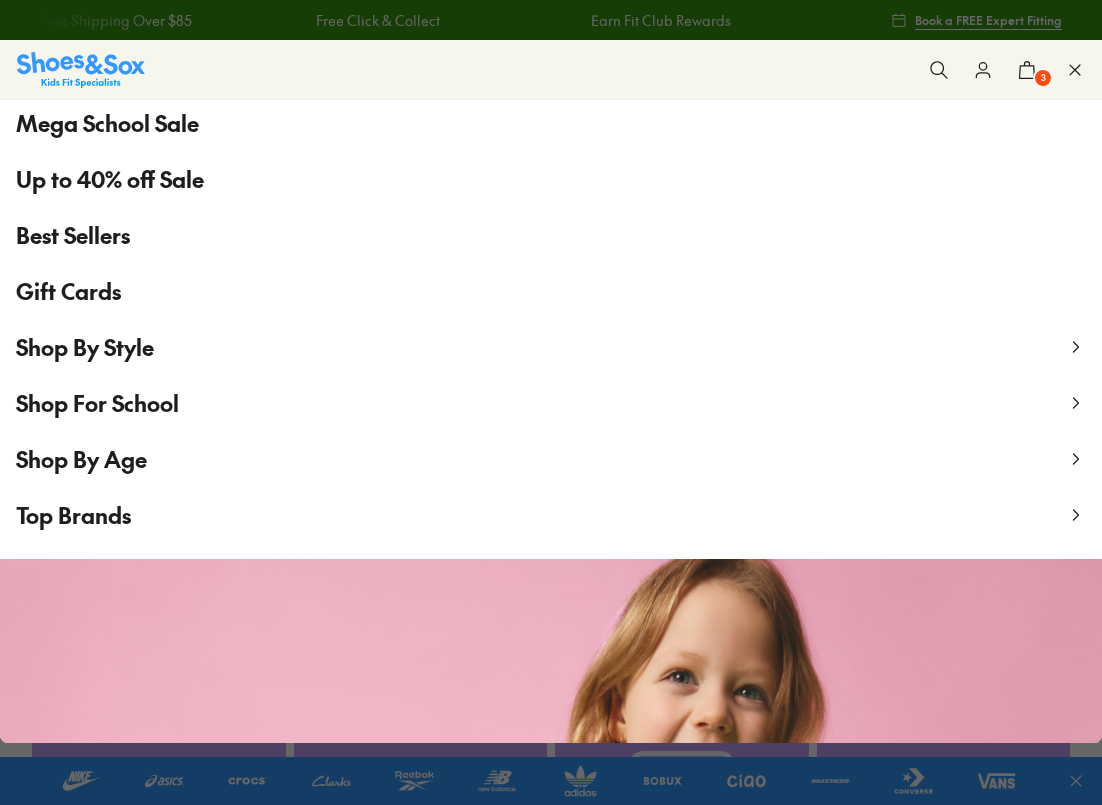 scroll, scrollTop: 185, scrollLeft: 0, axis: vertical 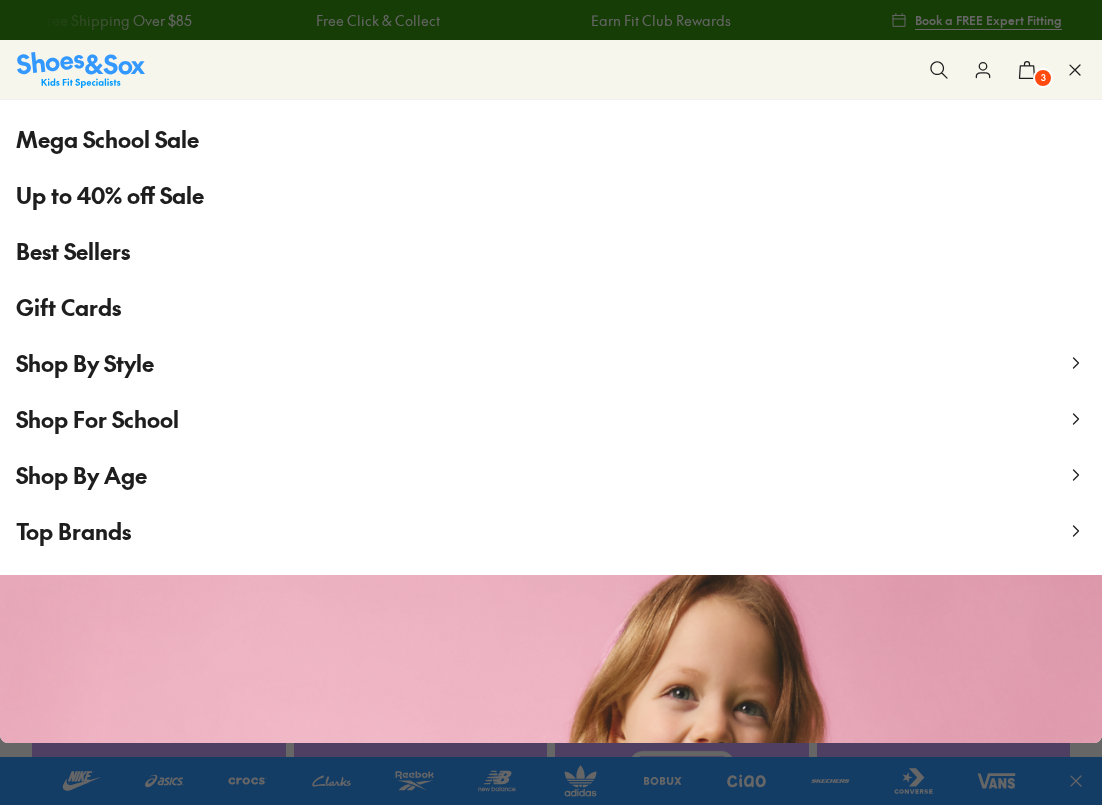 click on "Shop By Style" at bounding box center [551, 363] 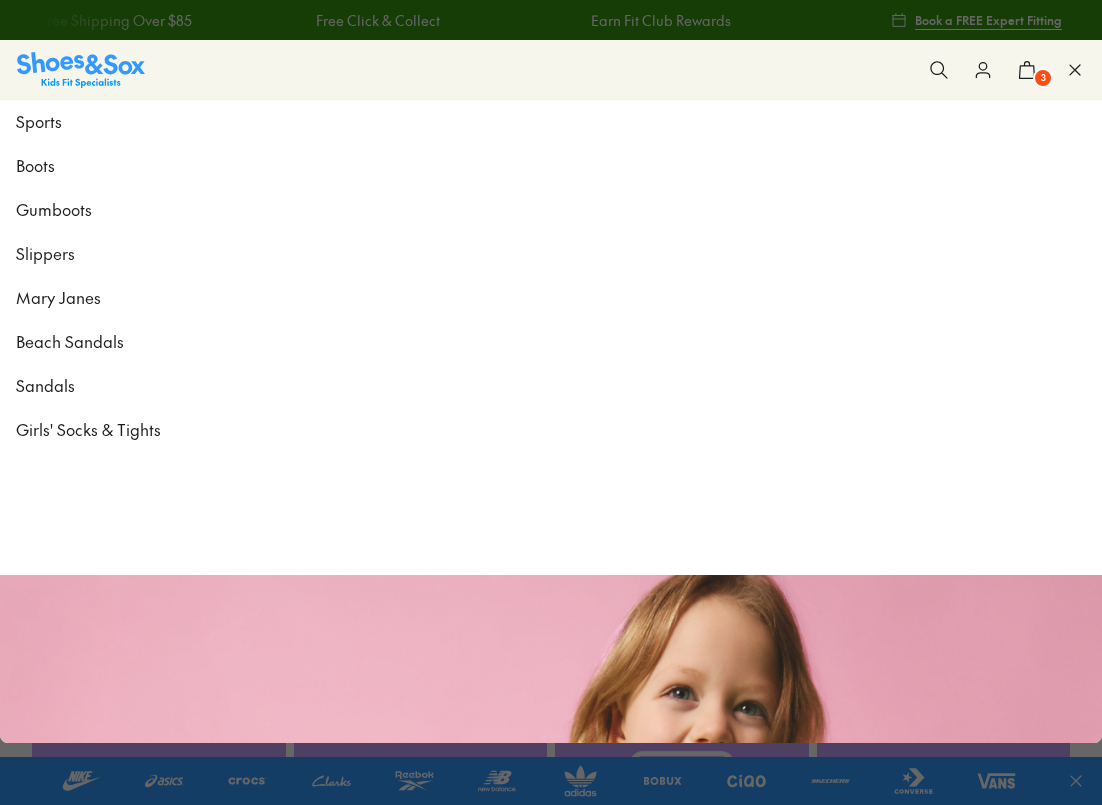 scroll, scrollTop: 0, scrollLeft: 0, axis: both 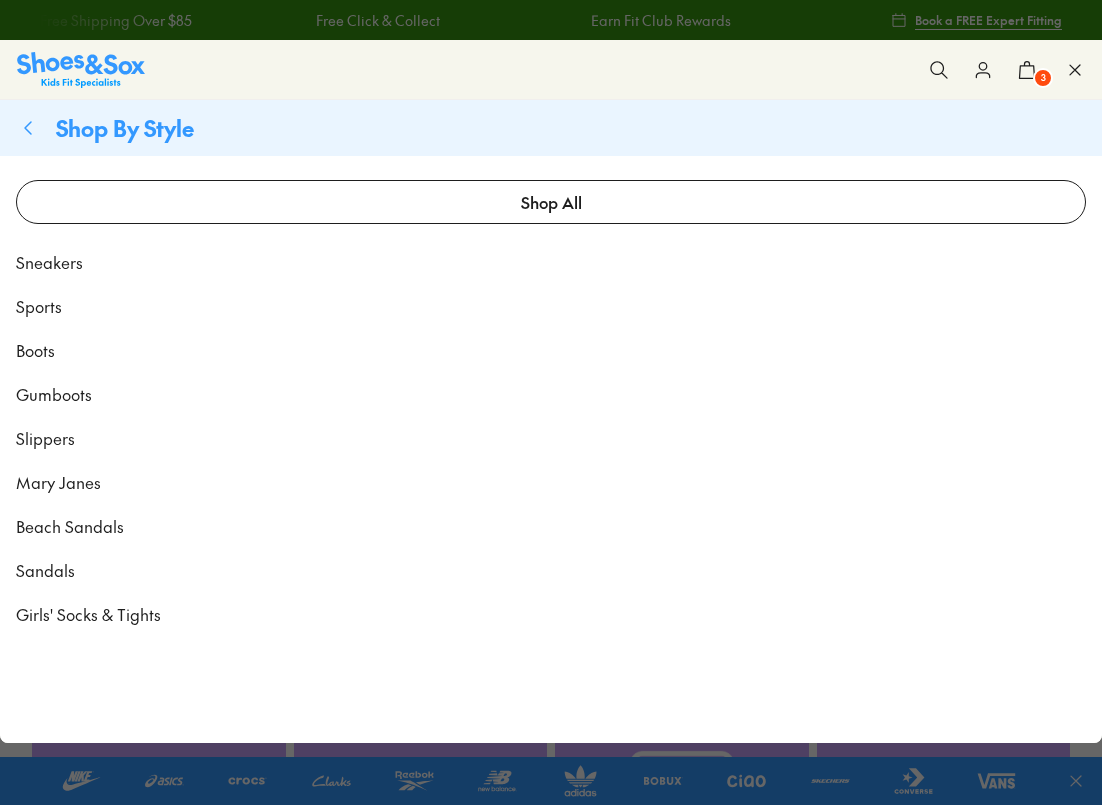 click on "Beach Sandals" at bounding box center [70, 526] 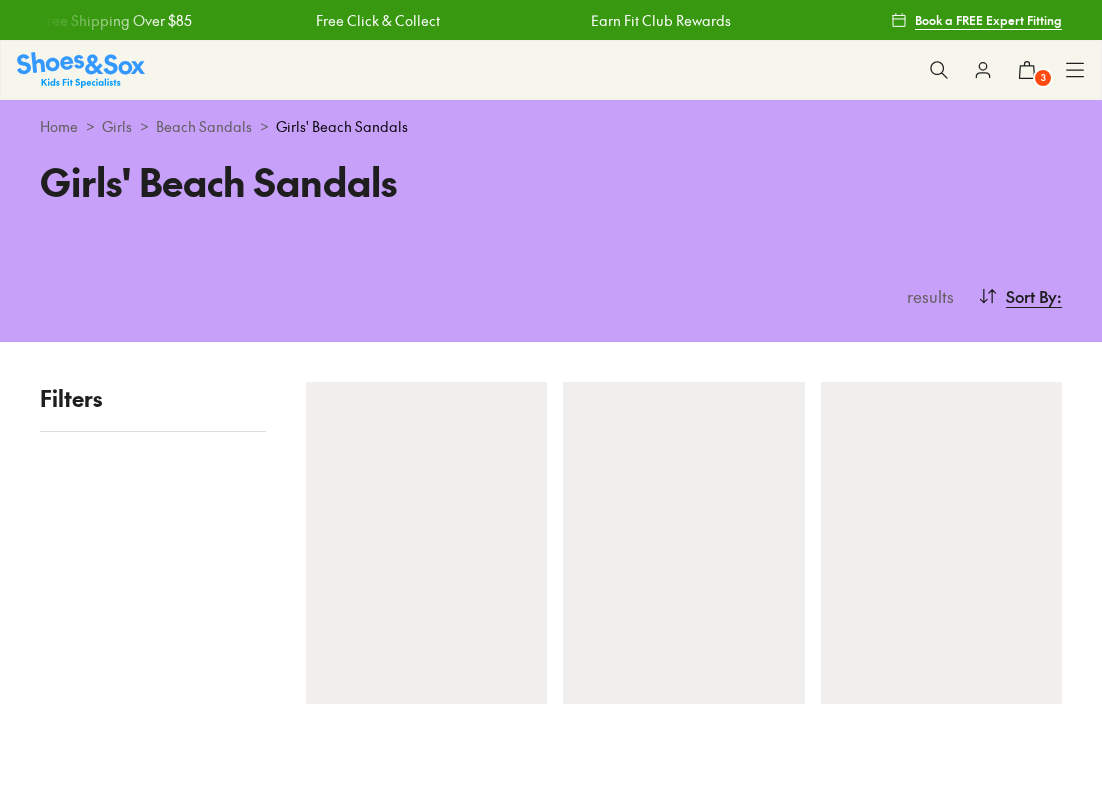 scroll, scrollTop: 0, scrollLeft: 0, axis: both 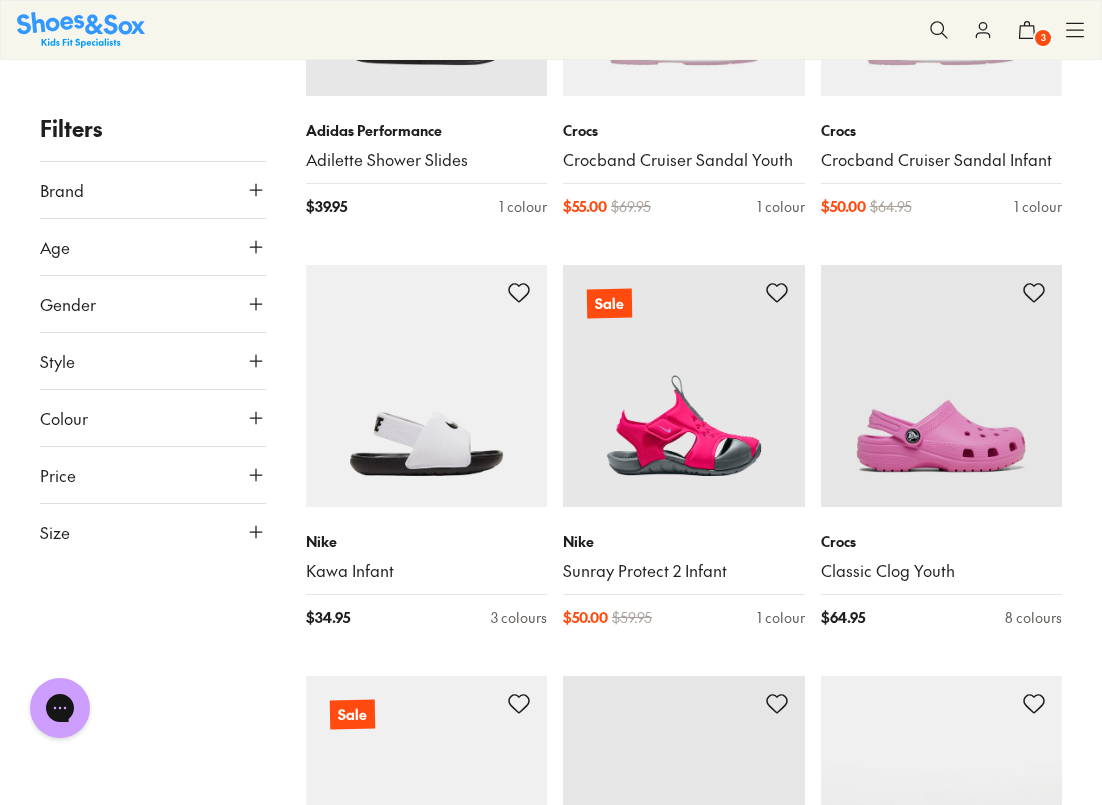 click 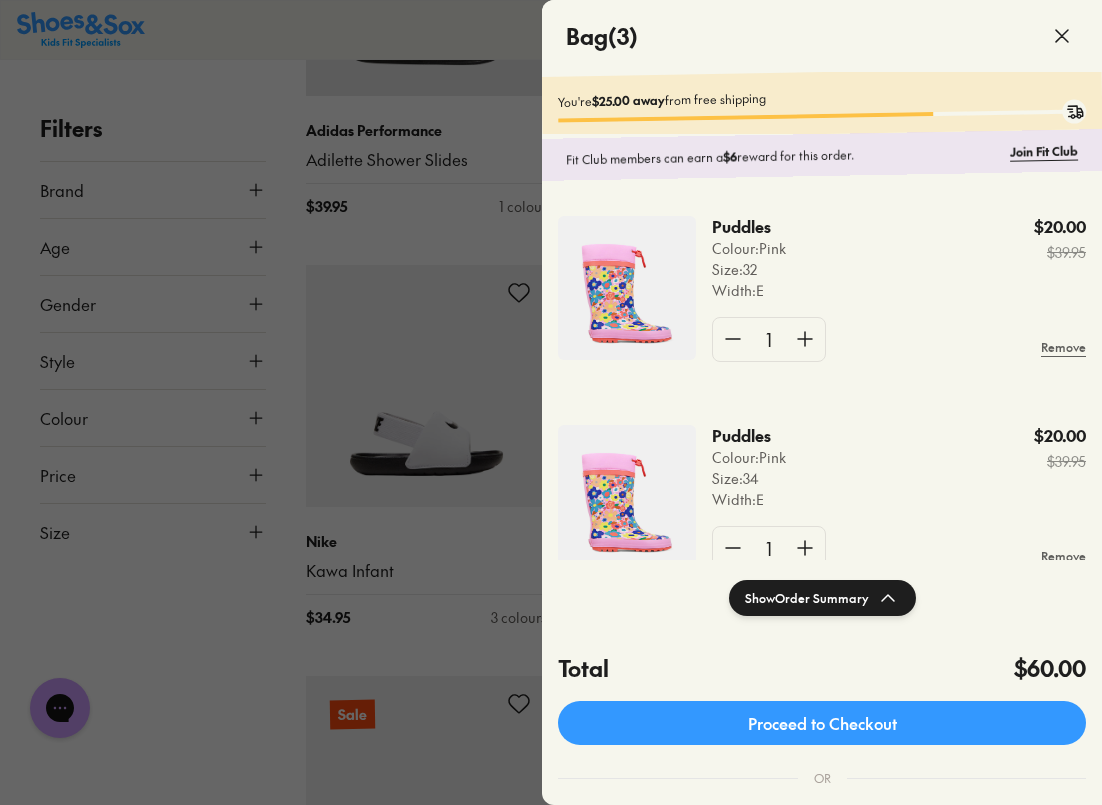 click 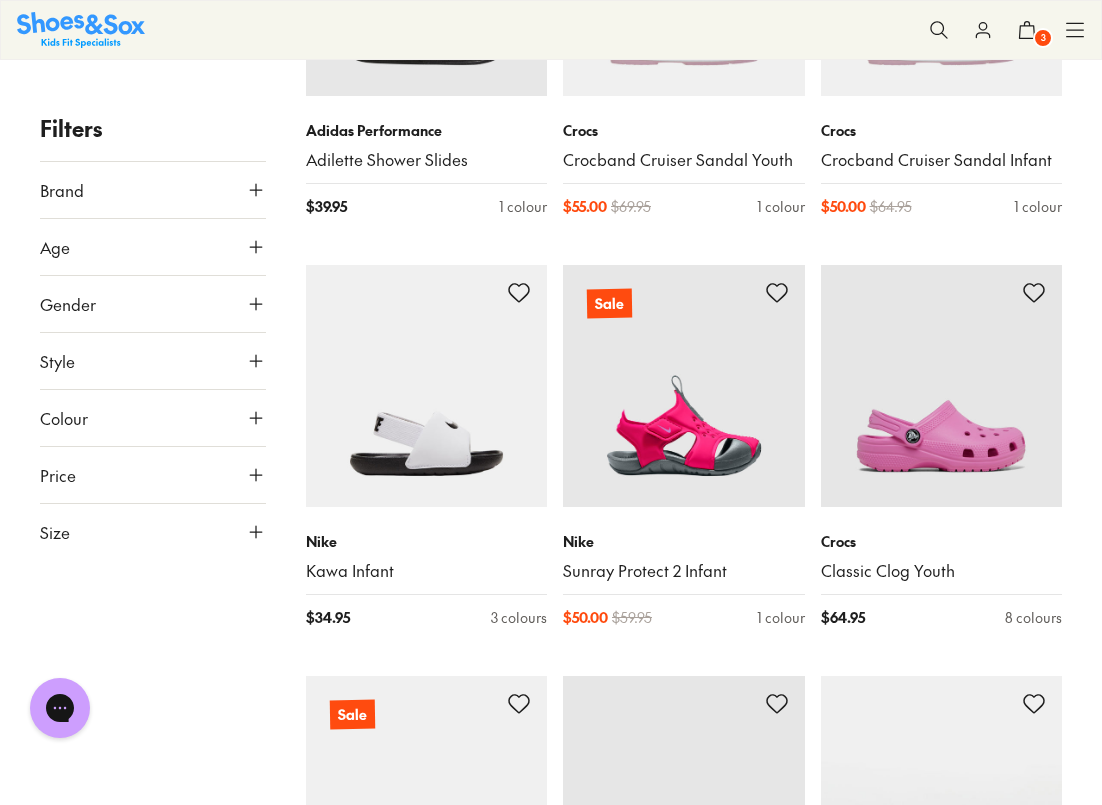 click 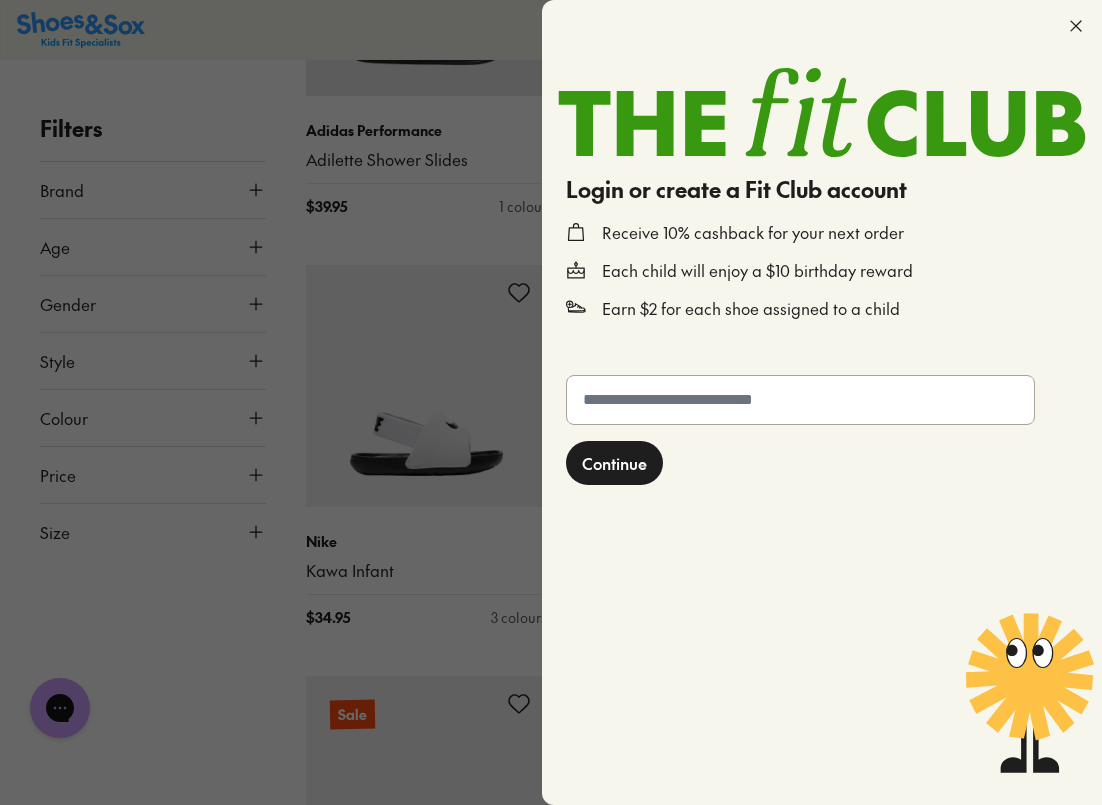 click 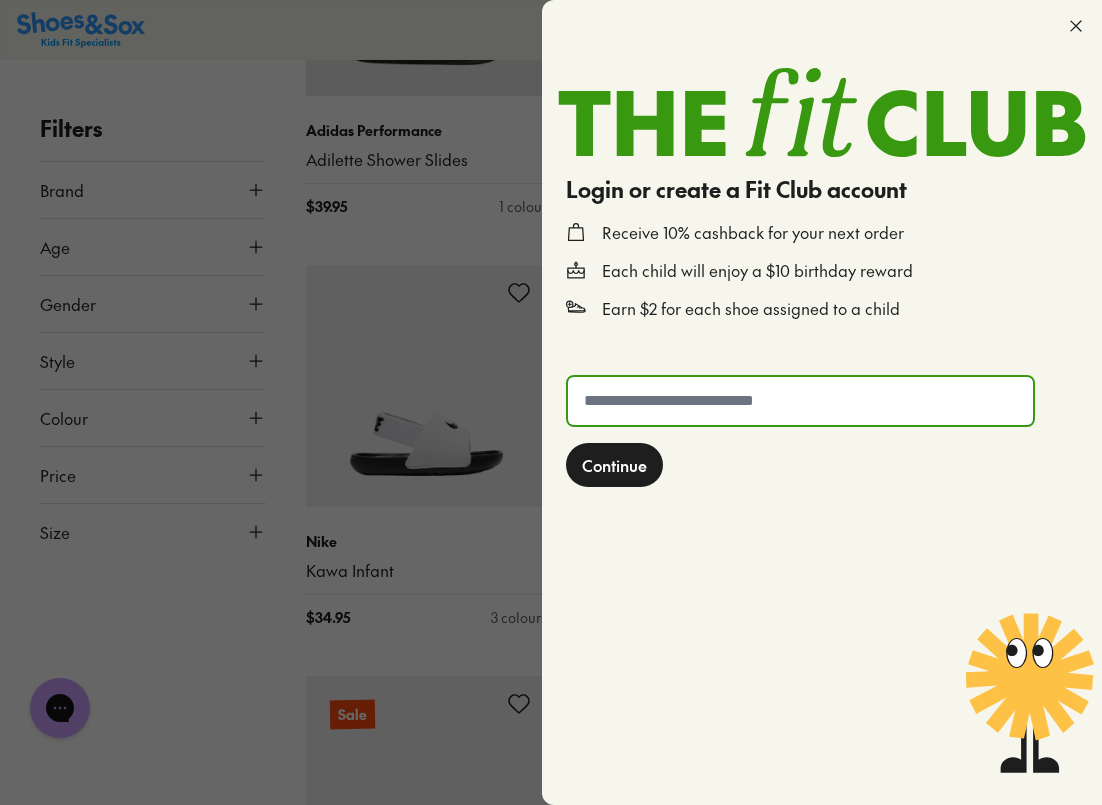type on "**********" 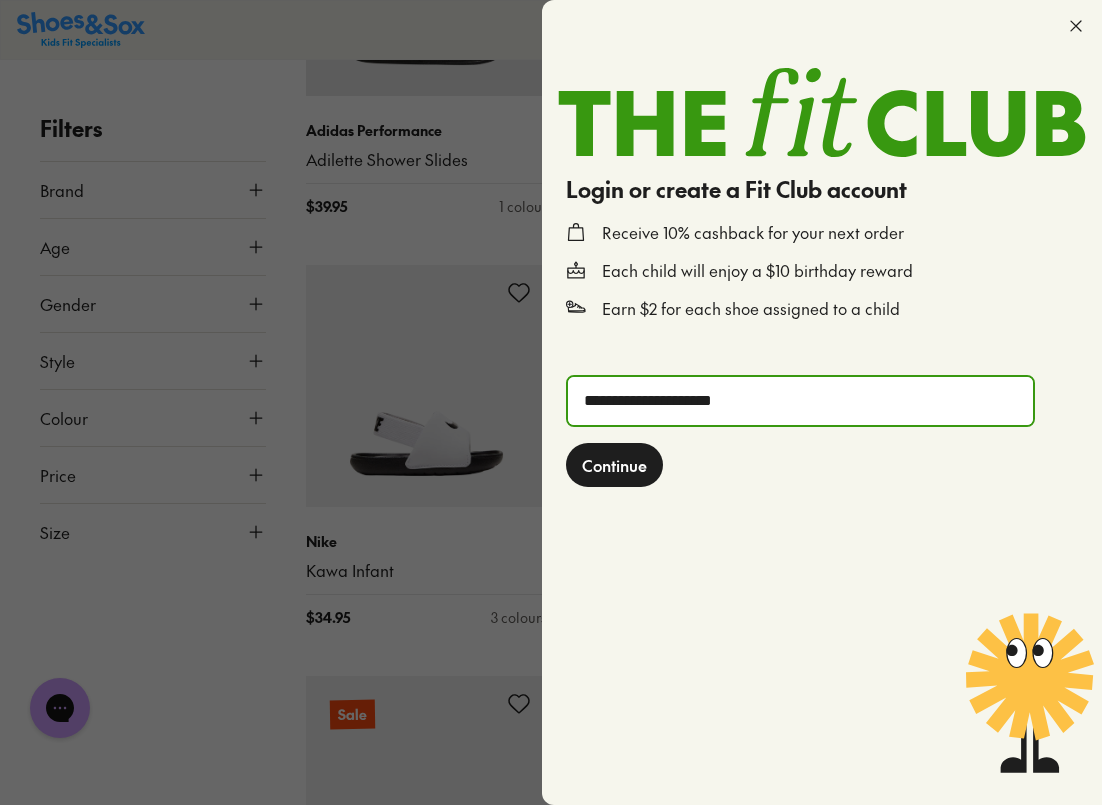 click on "Continue" 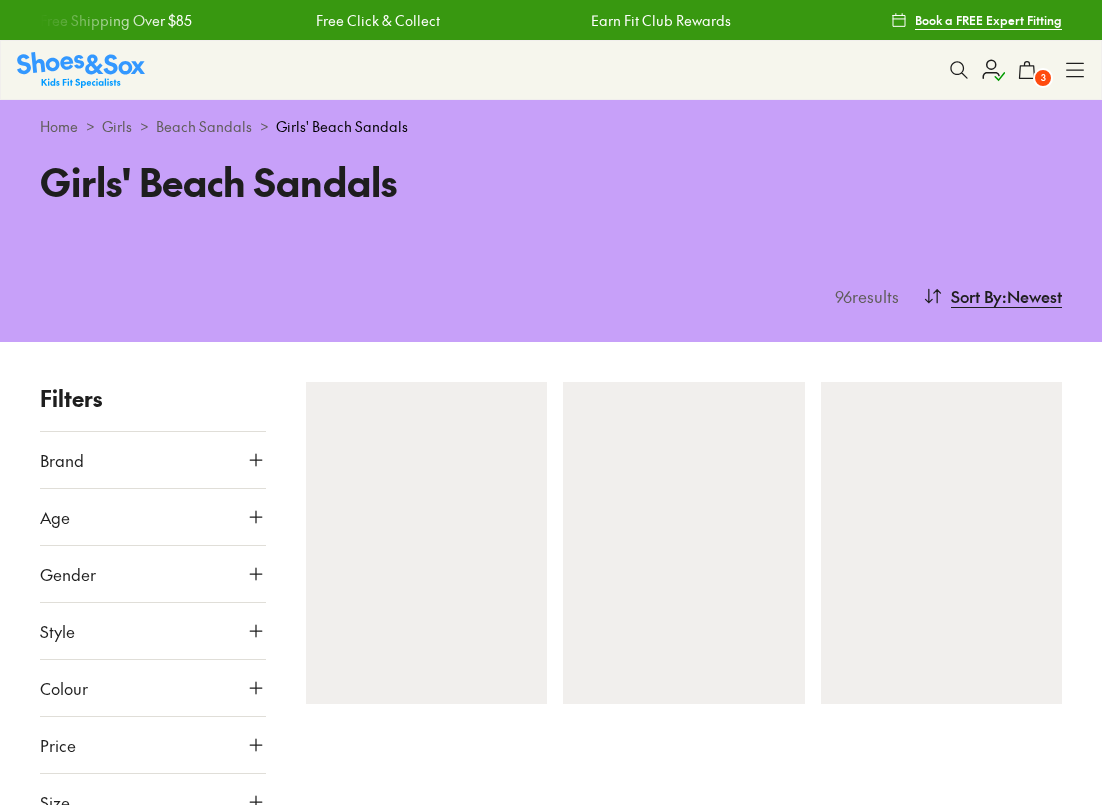 scroll, scrollTop: 0, scrollLeft: 0, axis: both 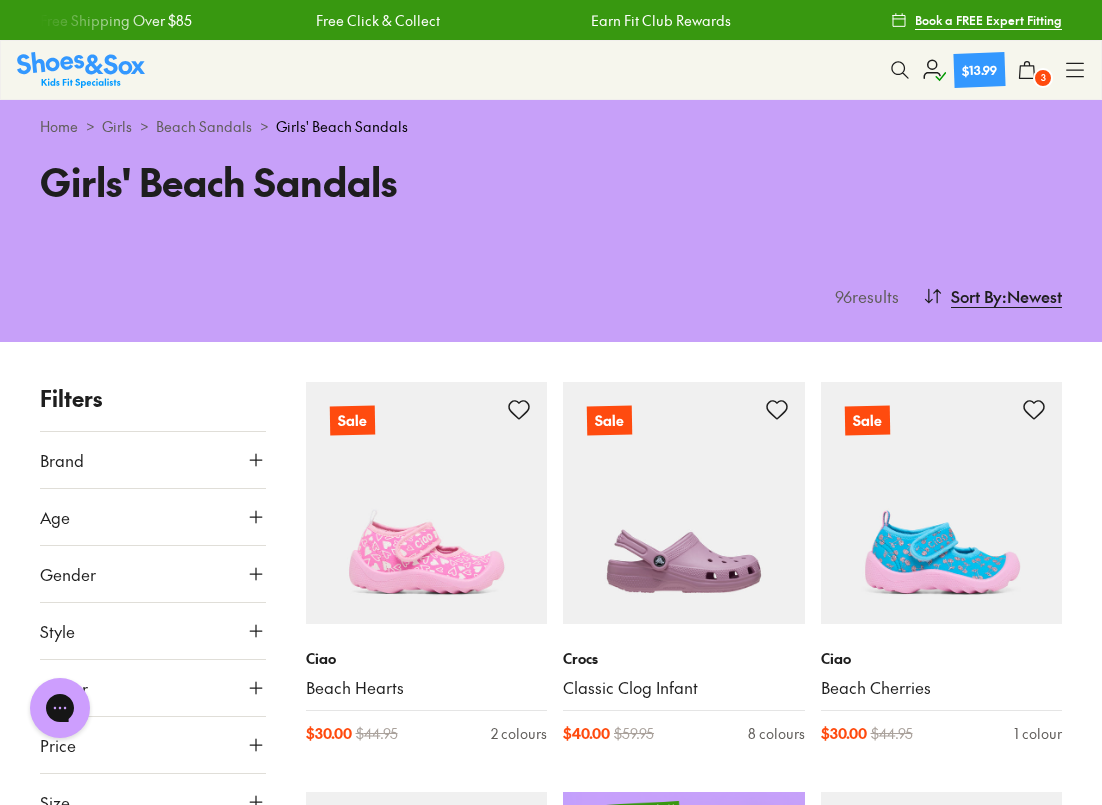 click 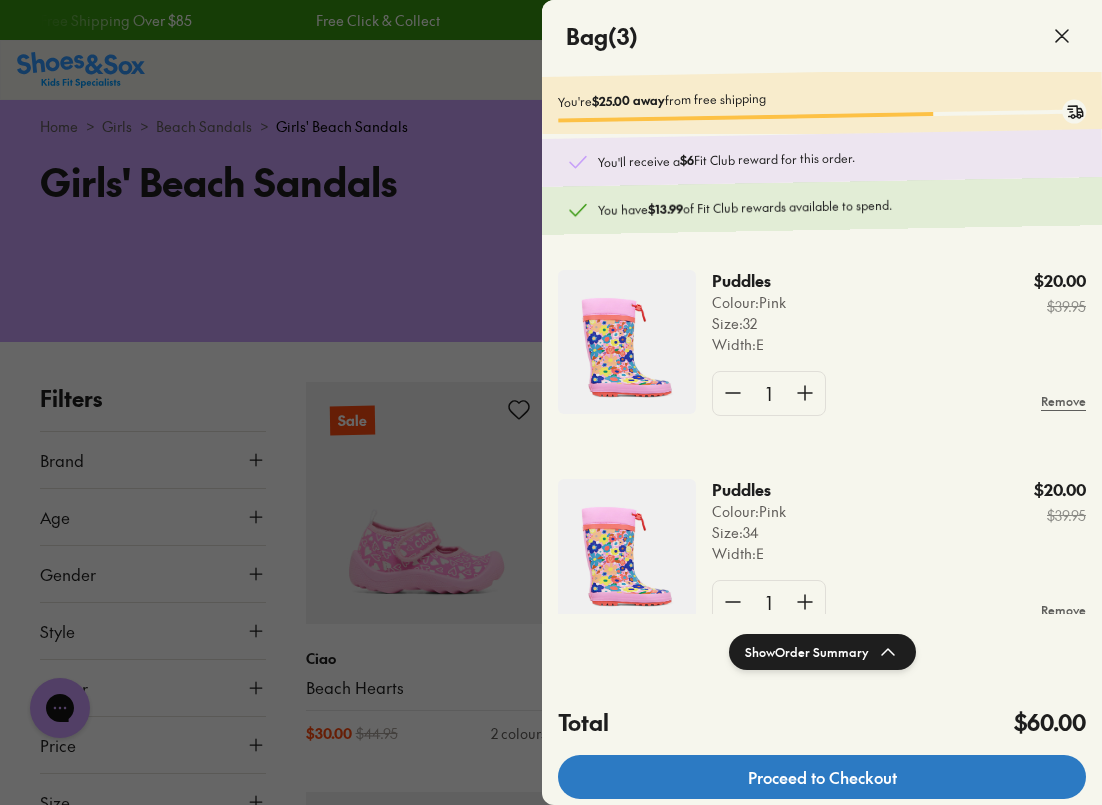 click on "Proceed to Checkout" 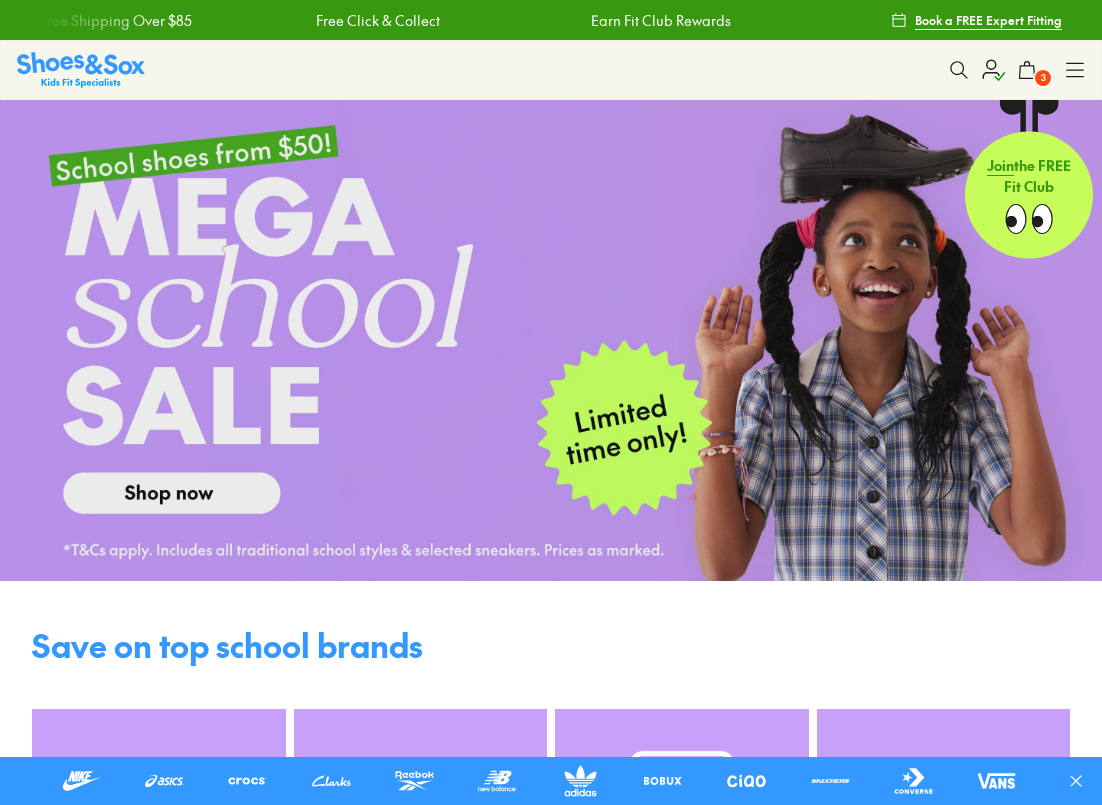 scroll, scrollTop: 0, scrollLeft: 0, axis: both 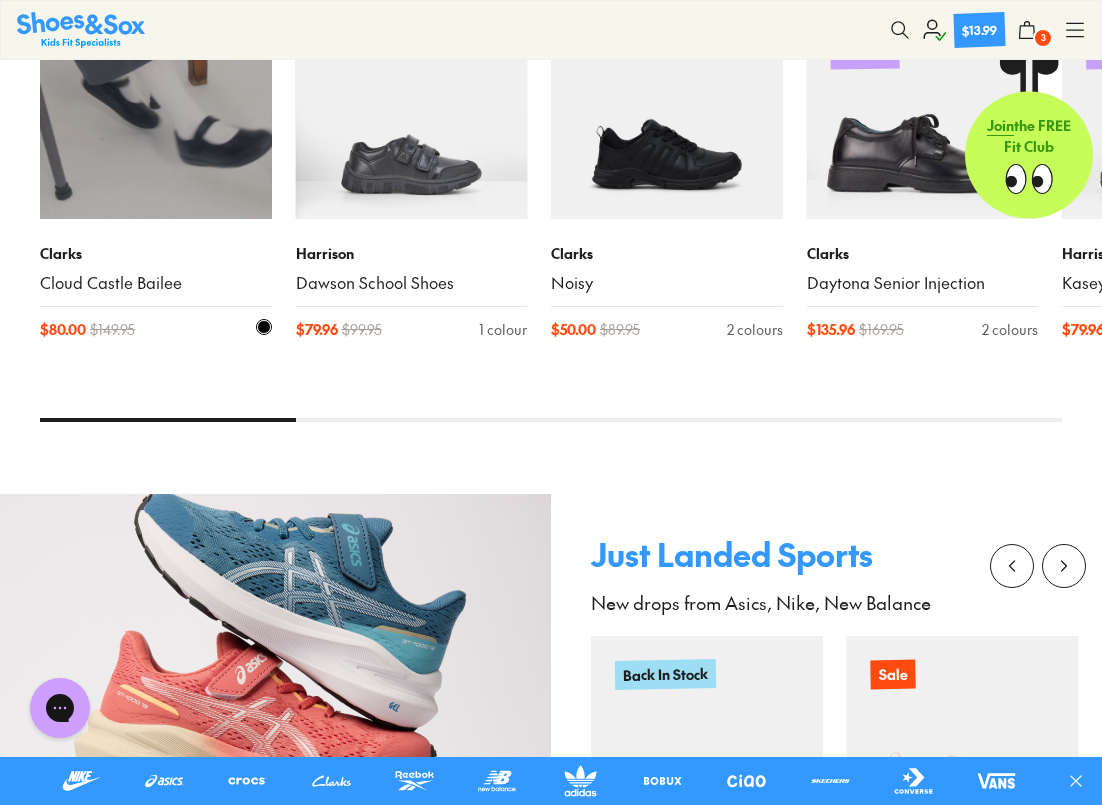 click at bounding box center (156, 103) 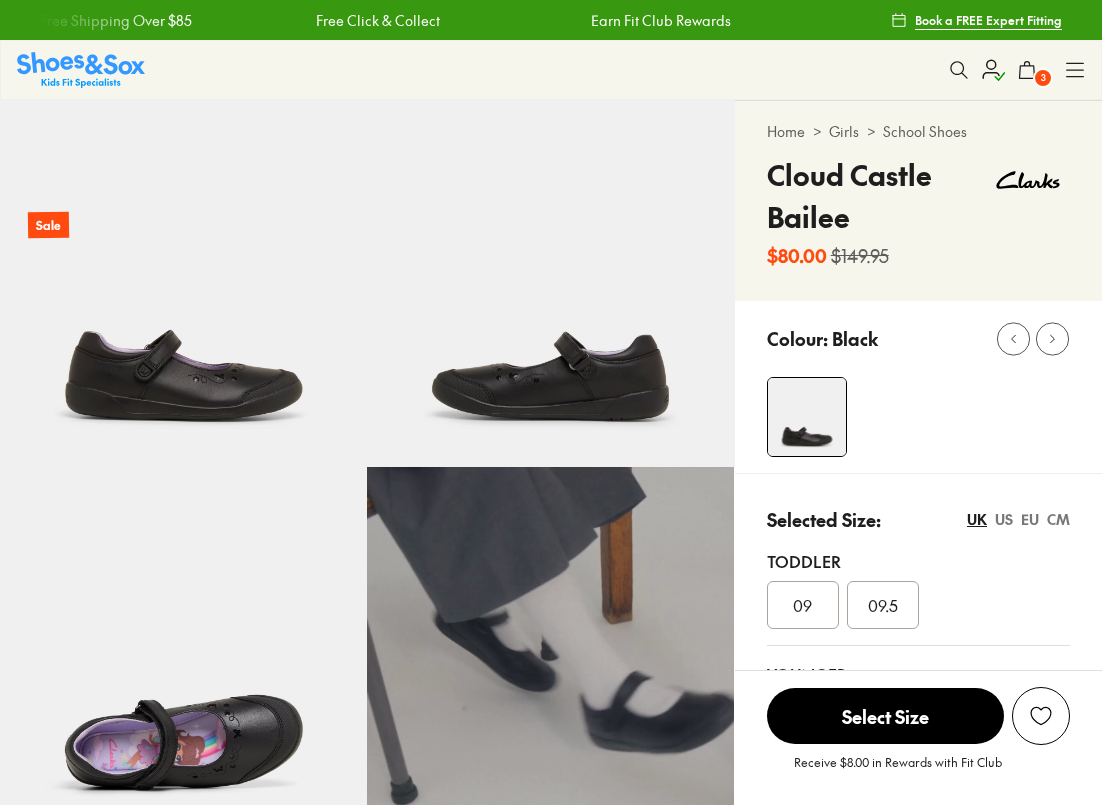 scroll, scrollTop: 0, scrollLeft: 0, axis: both 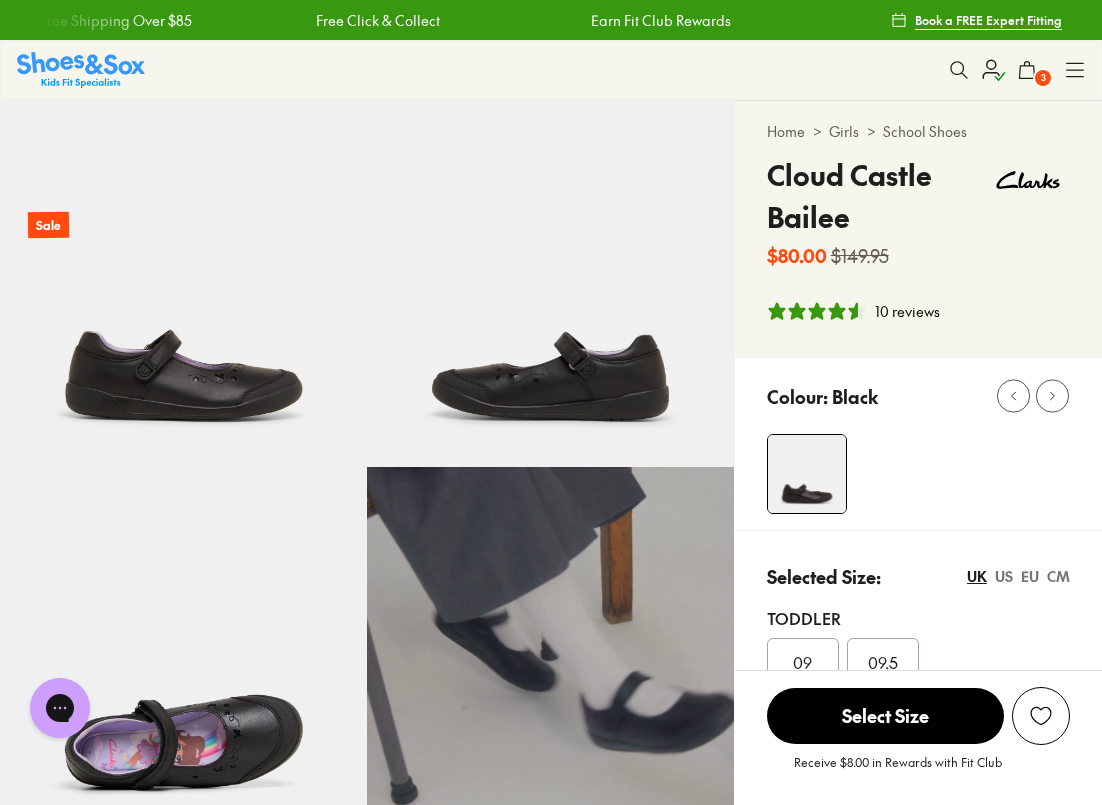 select on "*" 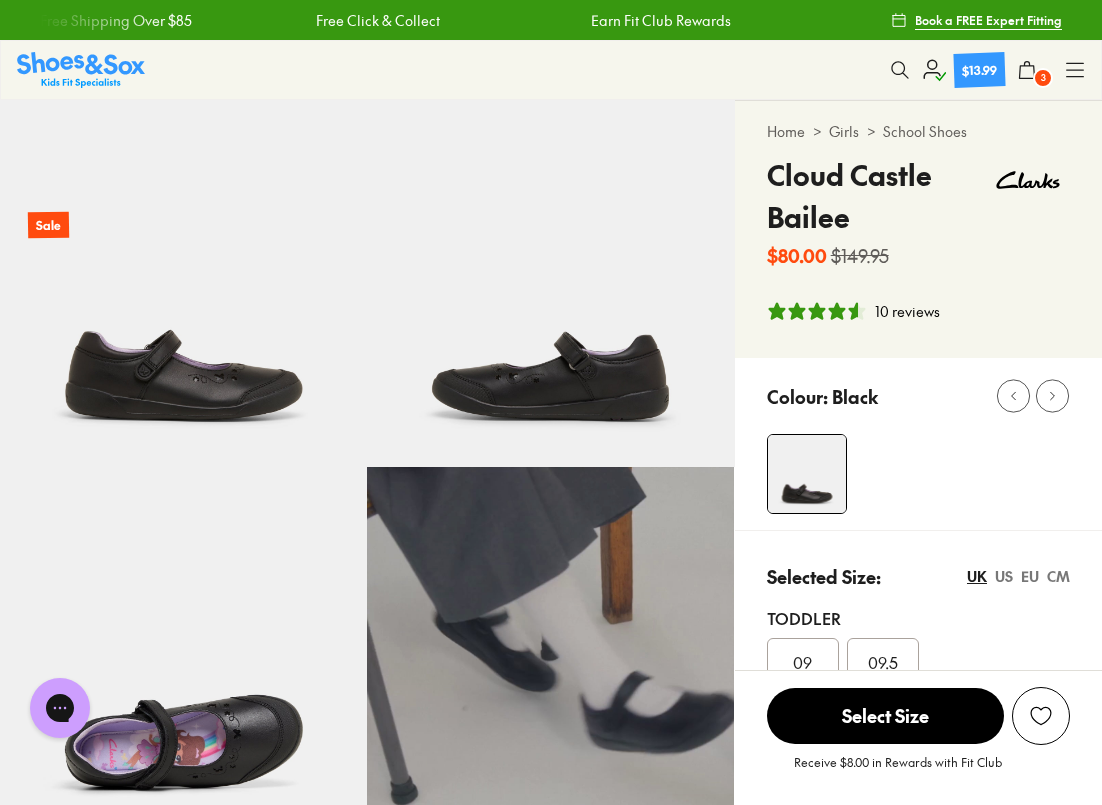click 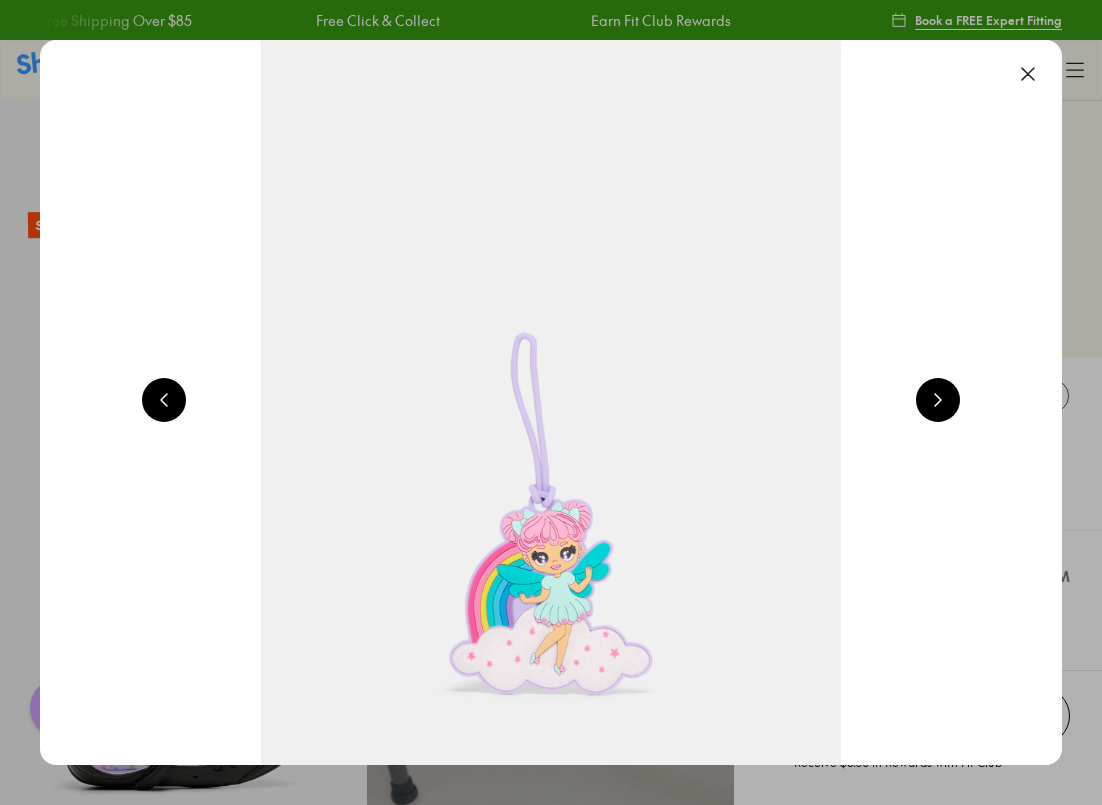 scroll, scrollTop: 0, scrollLeft: 3090, axis: horizontal 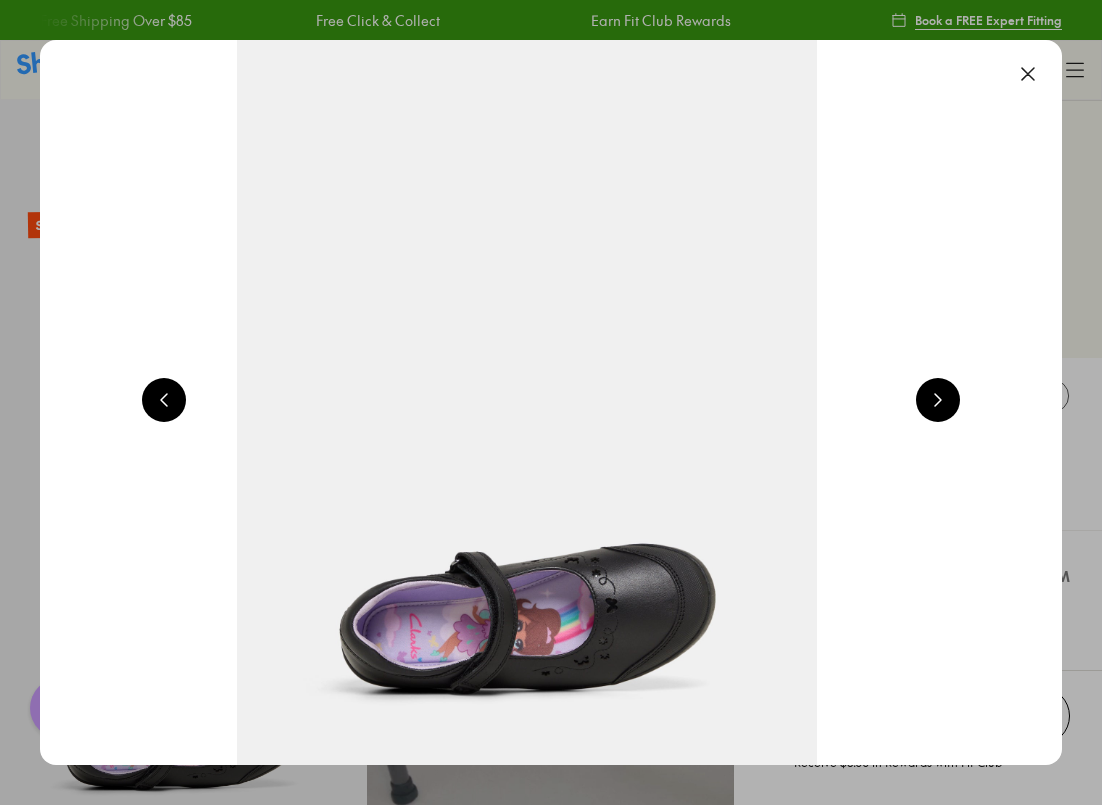 click at bounding box center [1028, 74] 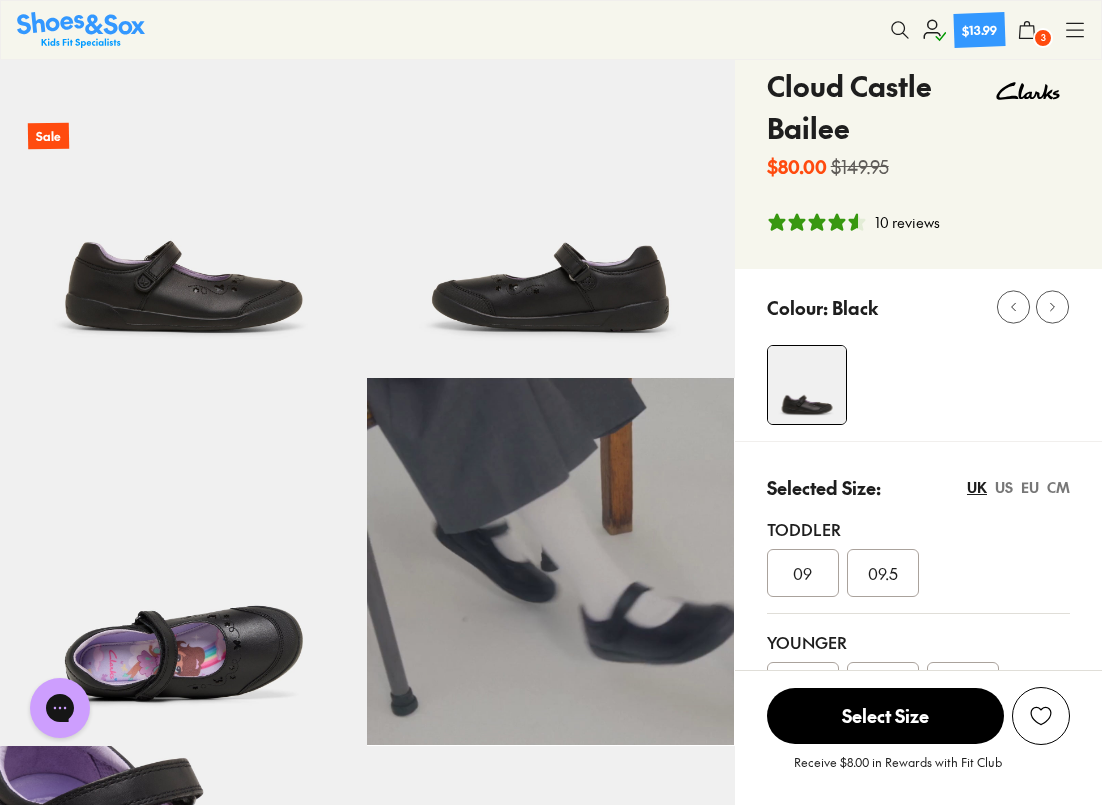 scroll, scrollTop: 0, scrollLeft: 0, axis: both 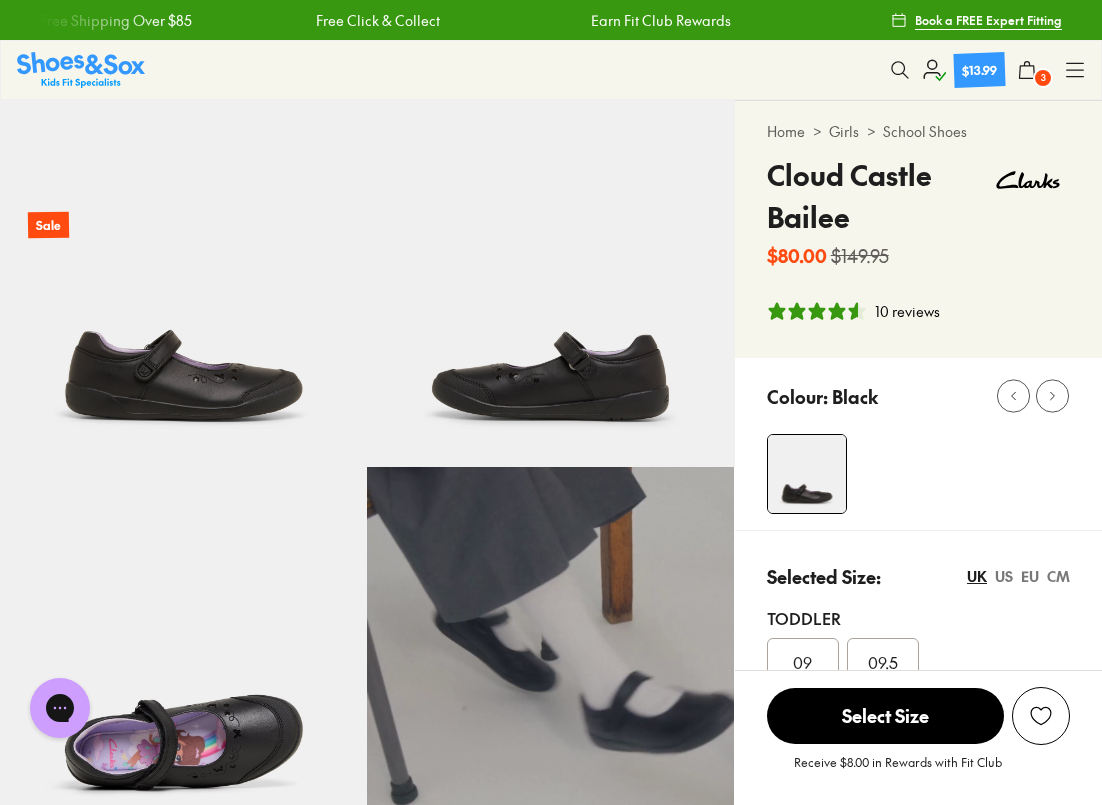 click 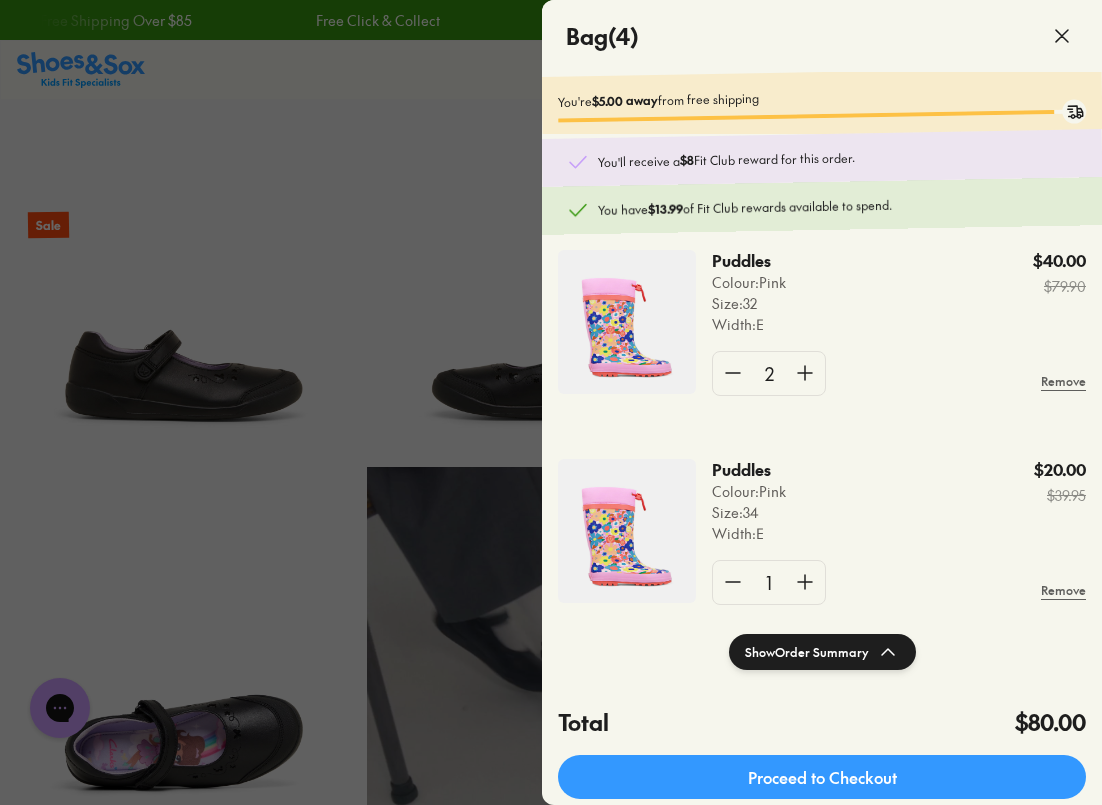 scroll, scrollTop: 22, scrollLeft: 0, axis: vertical 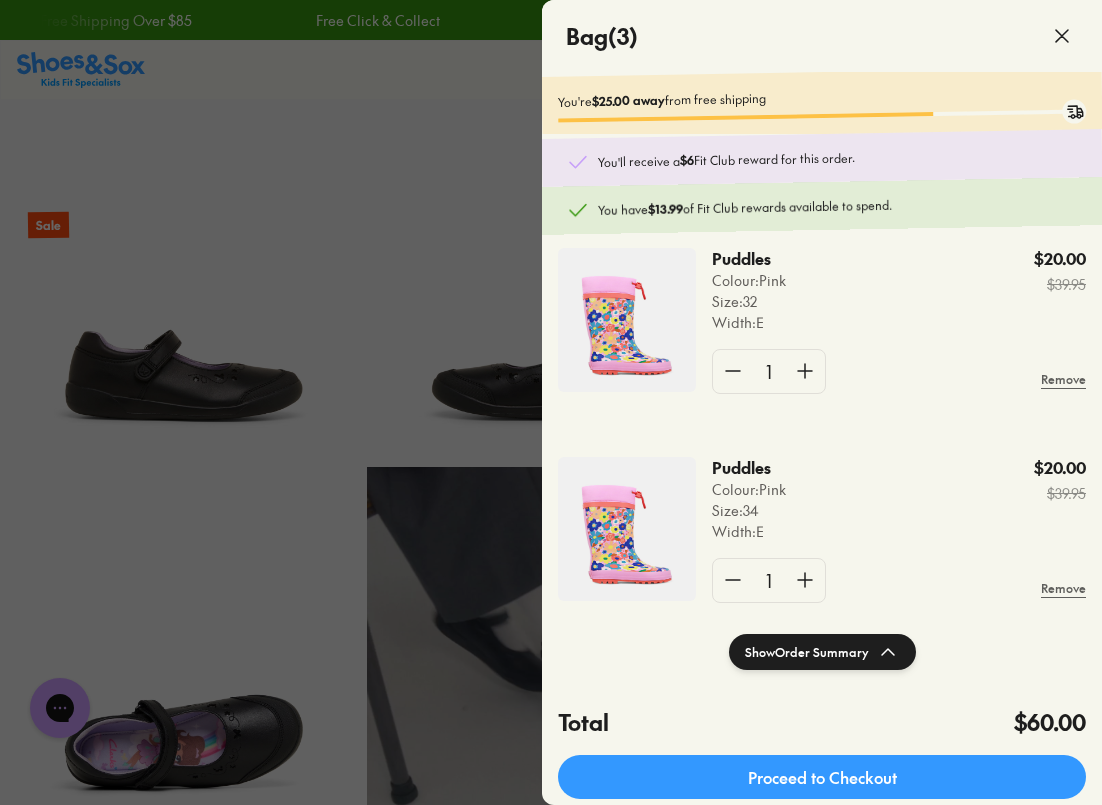 click 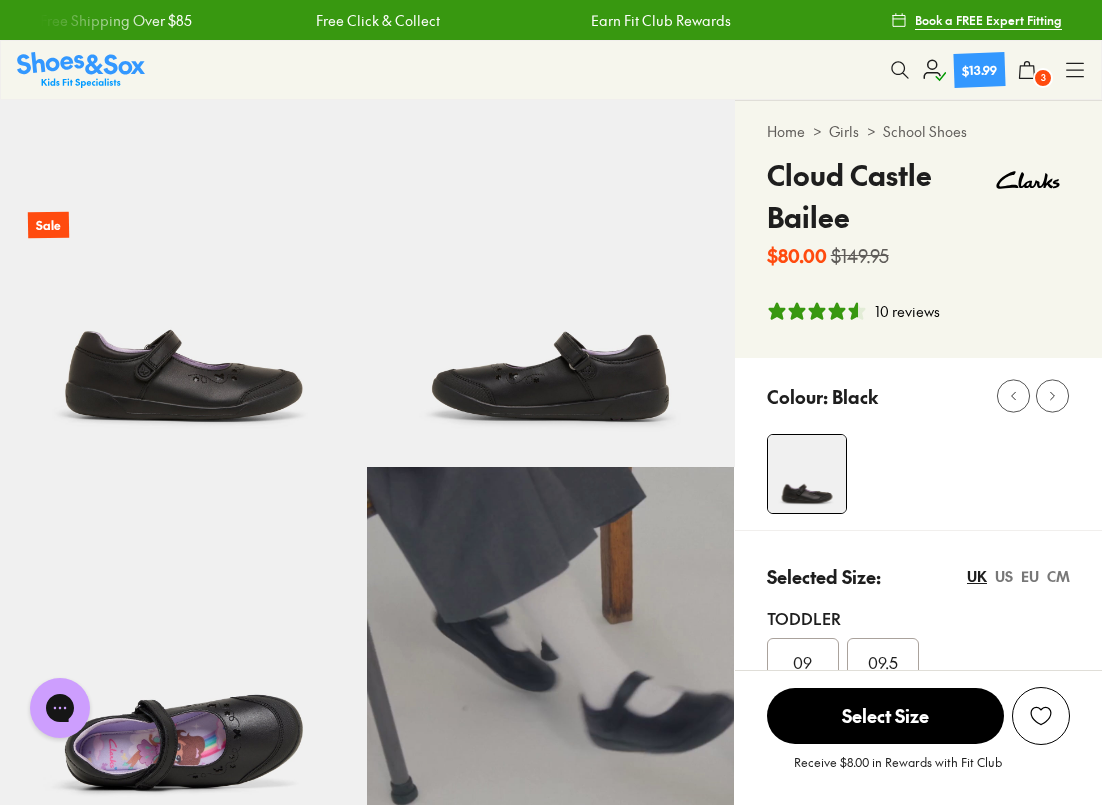 click at bounding box center [81, 69] 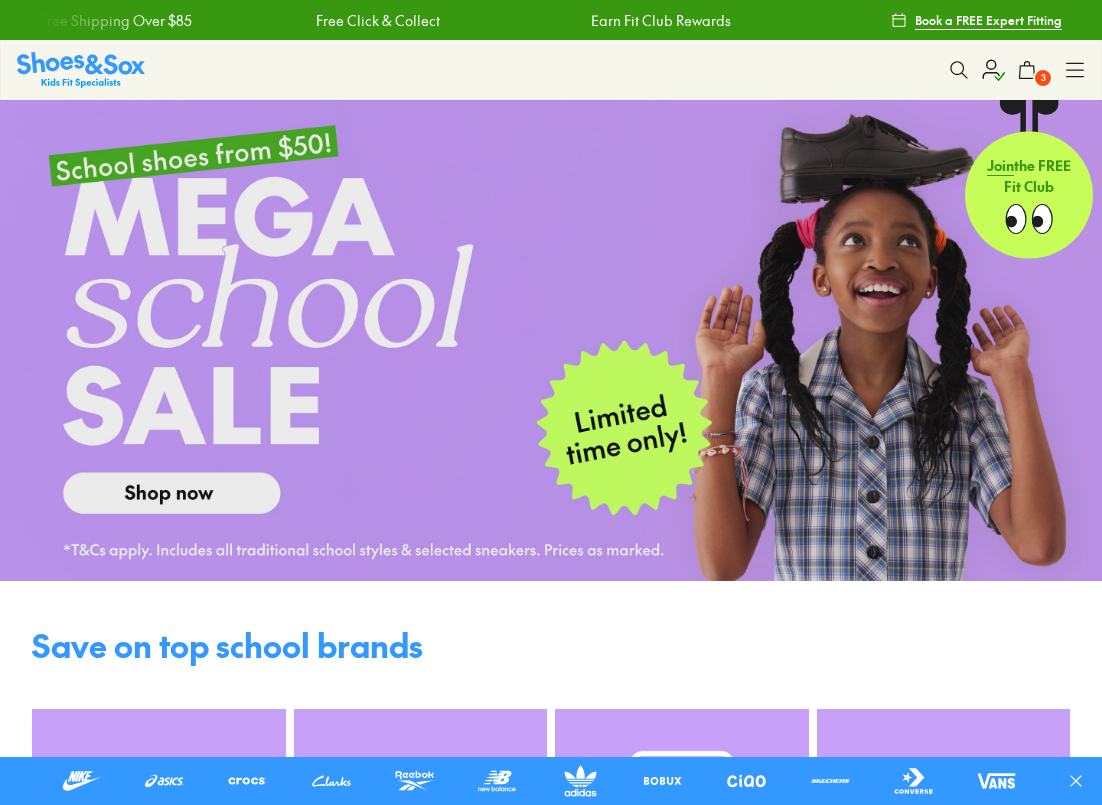 scroll, scrollTop: 0, scrollLeft: 0, axis: both 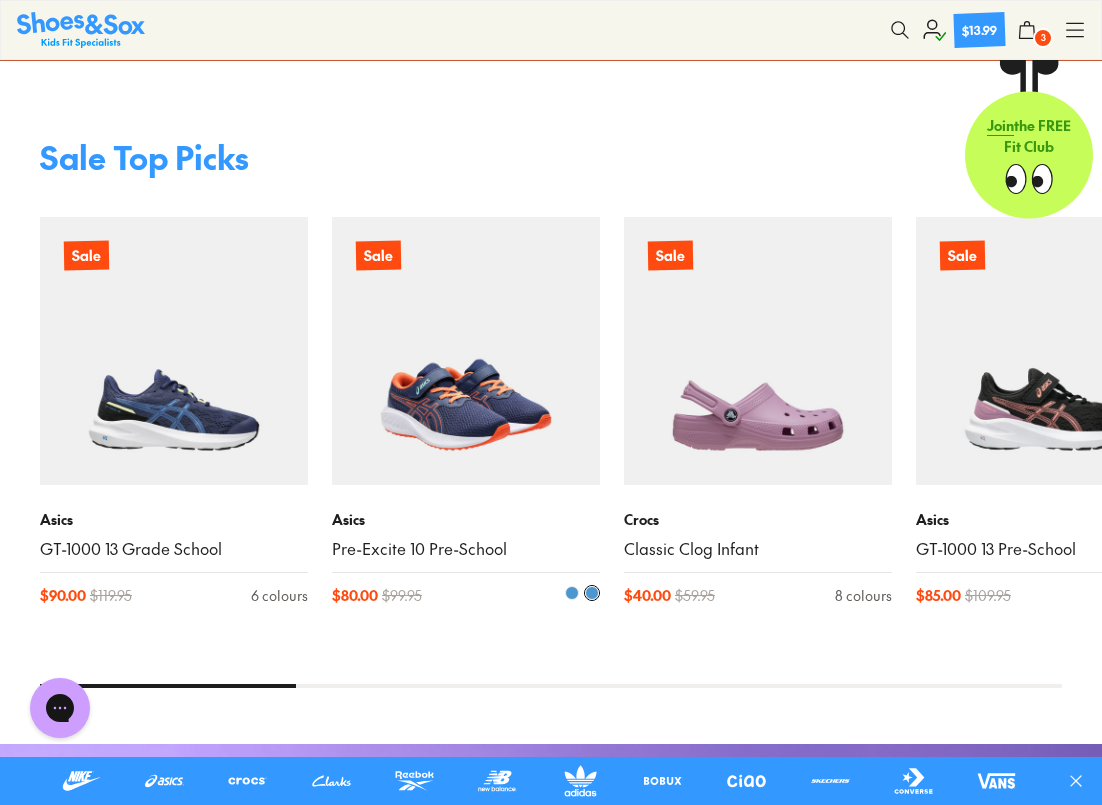 click at bounding box center [466, 351] 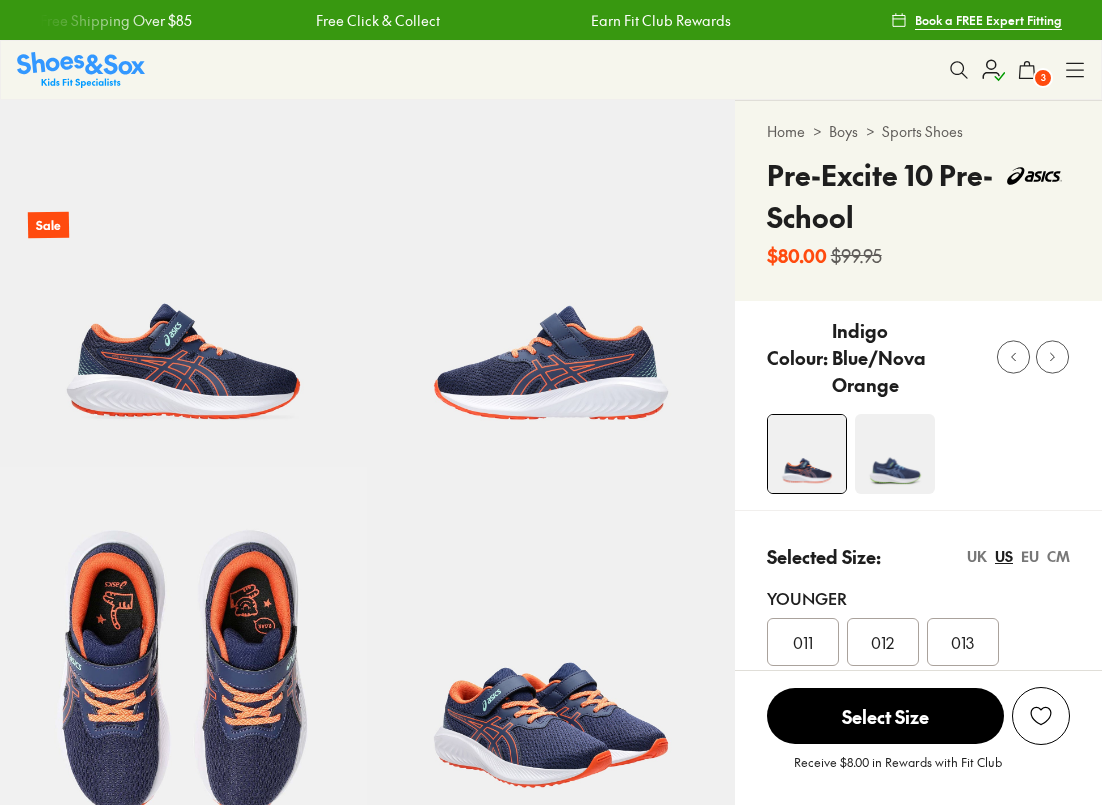 scroll, scrollTop: 0, scrollLeft: 0, axis: both 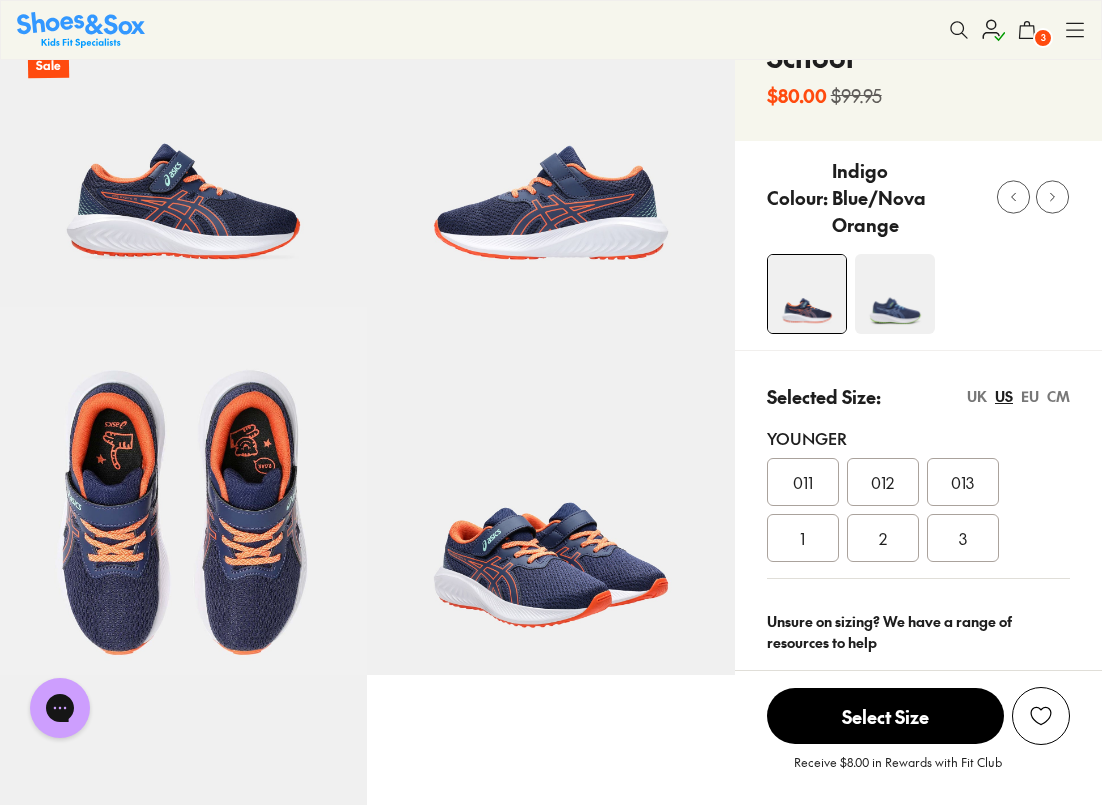click on "UK" at bounding box center [977, 396] 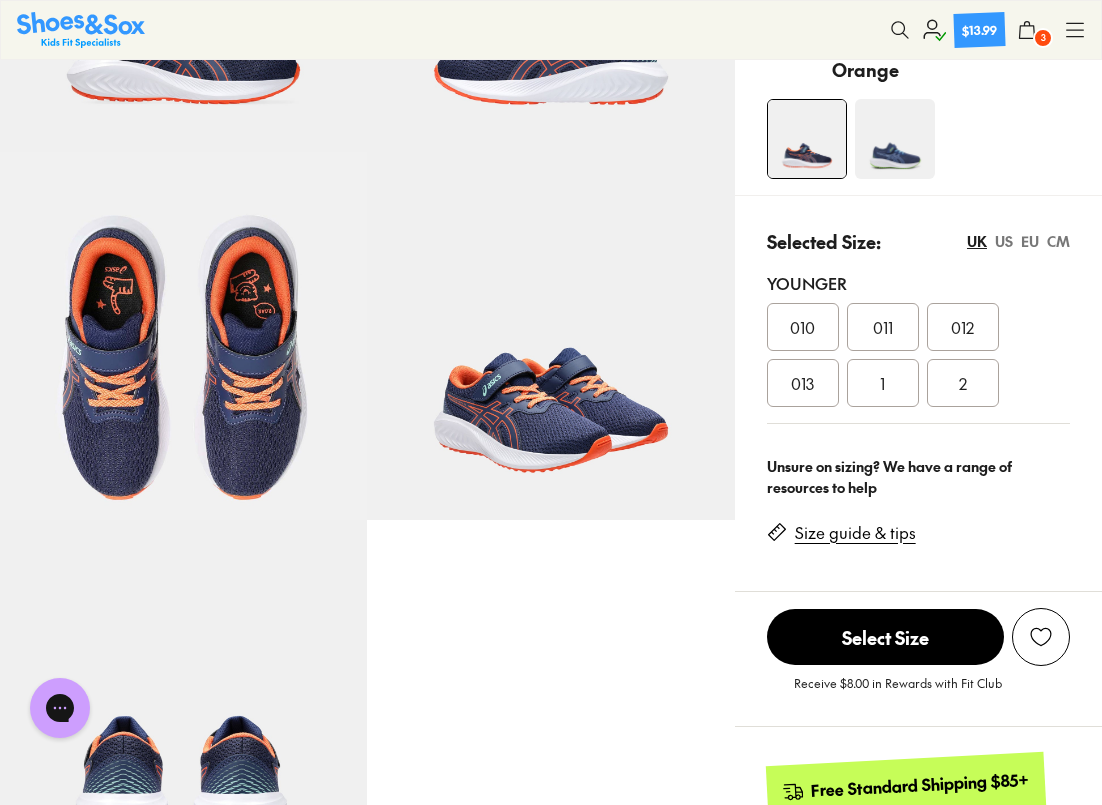 scroll, scrollTop: 314, scrollLeft: 0, axis: vertical 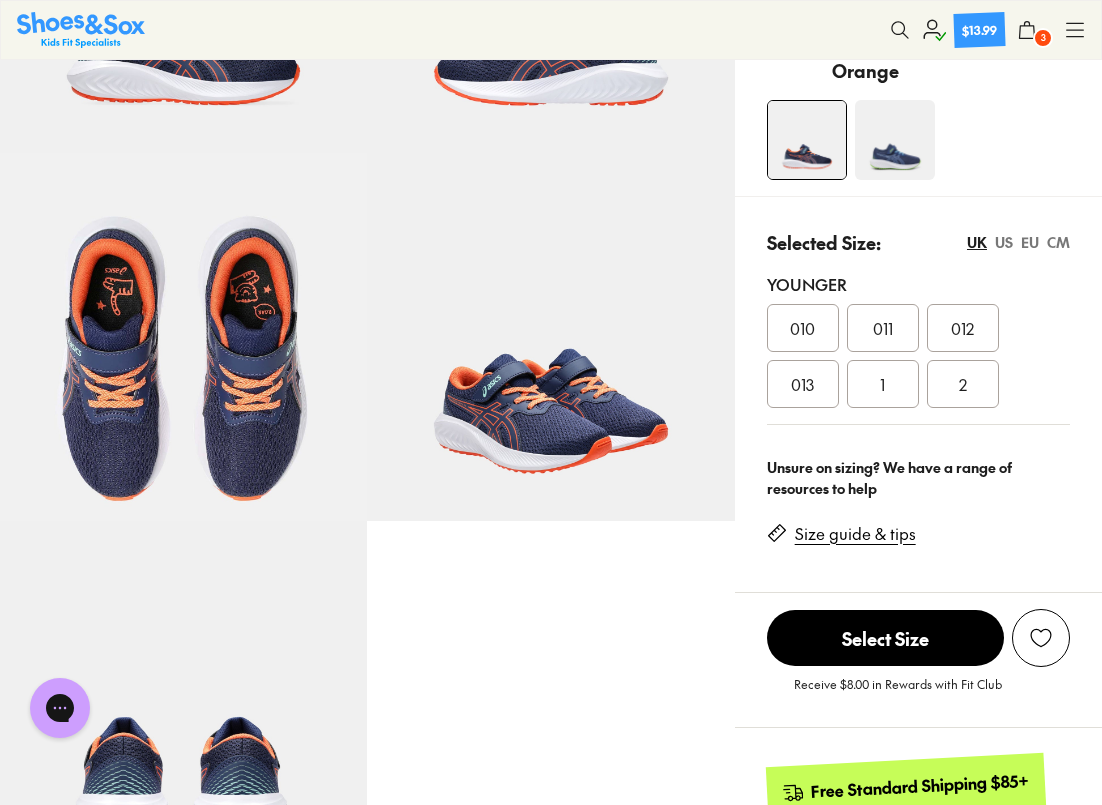 click on "1" at bounding box center [882, 384] 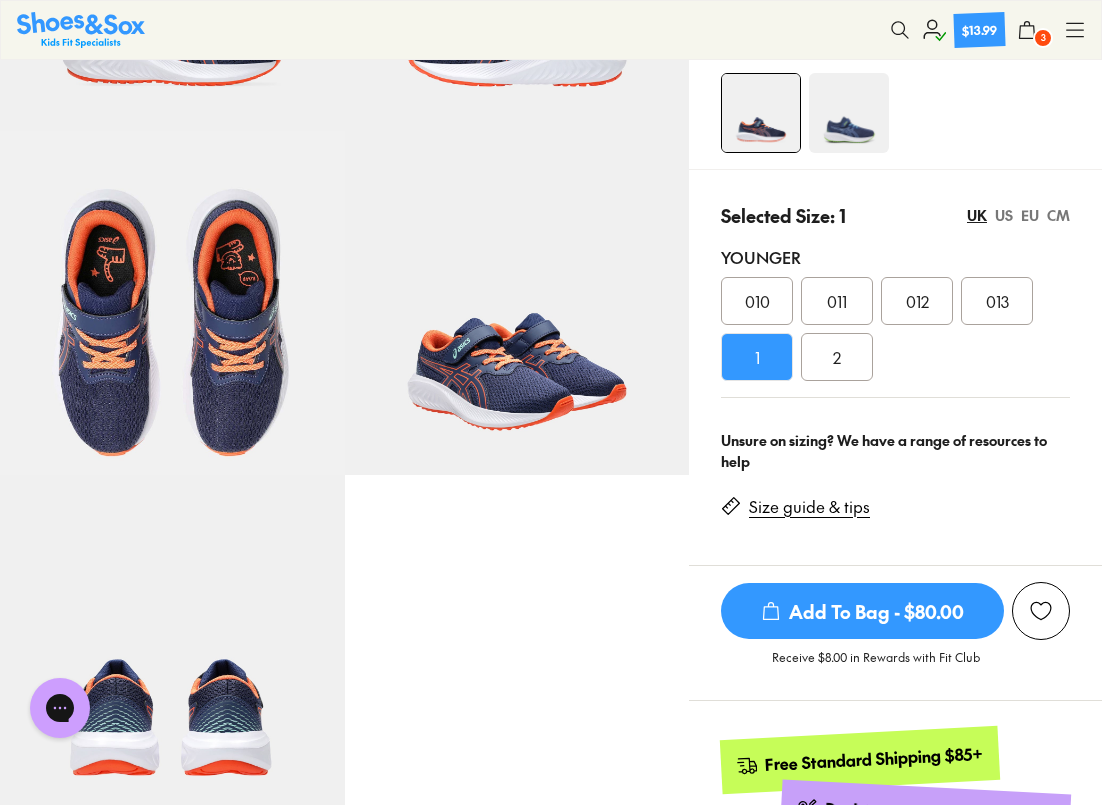 click on "Add To Bag - $80.00" at bounding box center [862, 611] 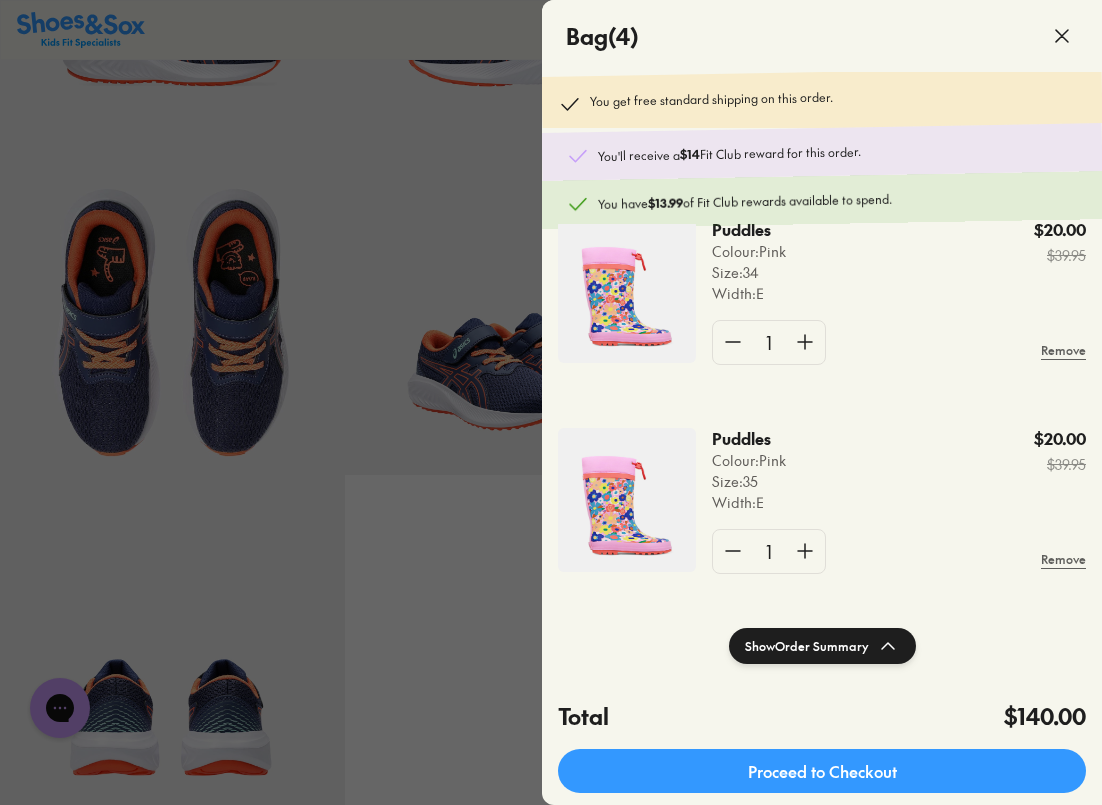 scroll, scrollTop: 476, scrollLeft: 0, axis: vertical 